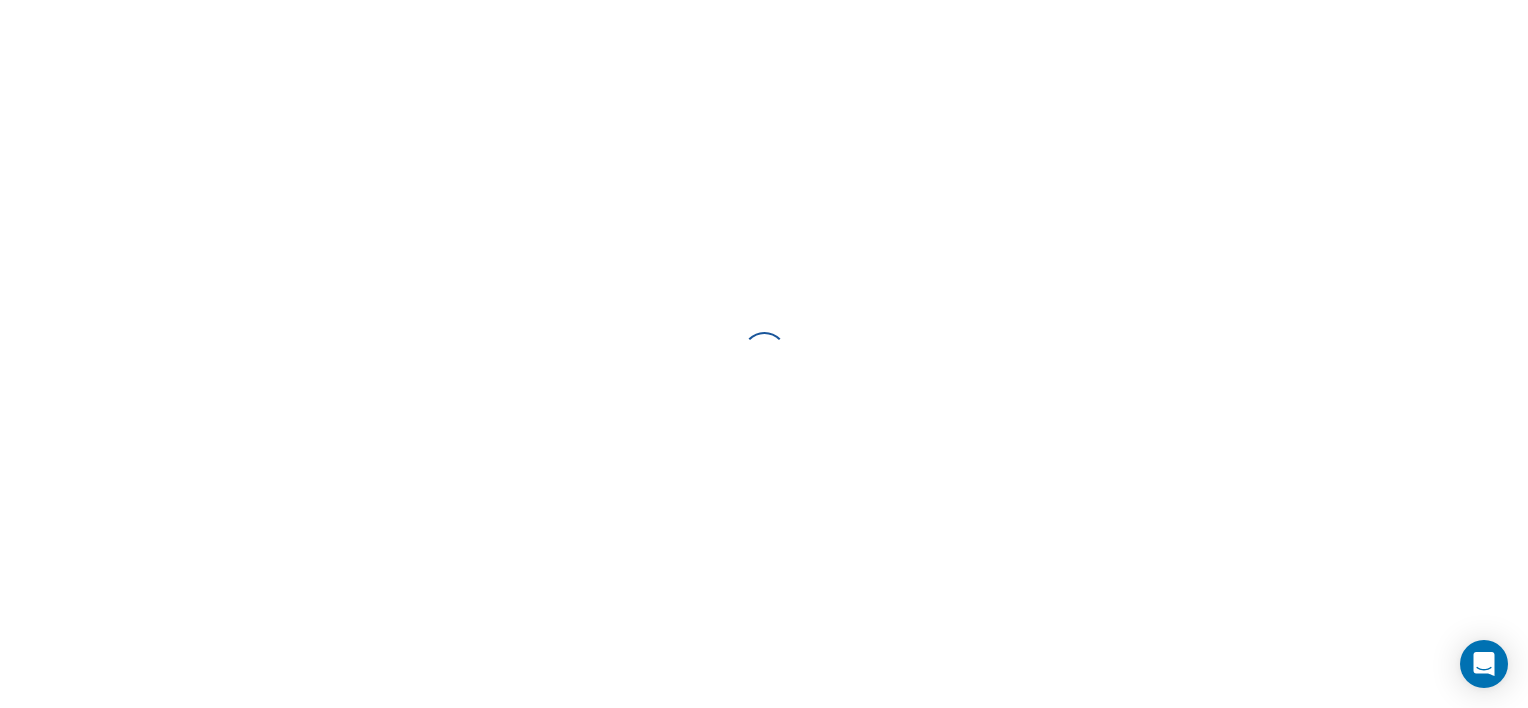 scroll, scrollTop: 0, scrollLeft: 0, axis: both 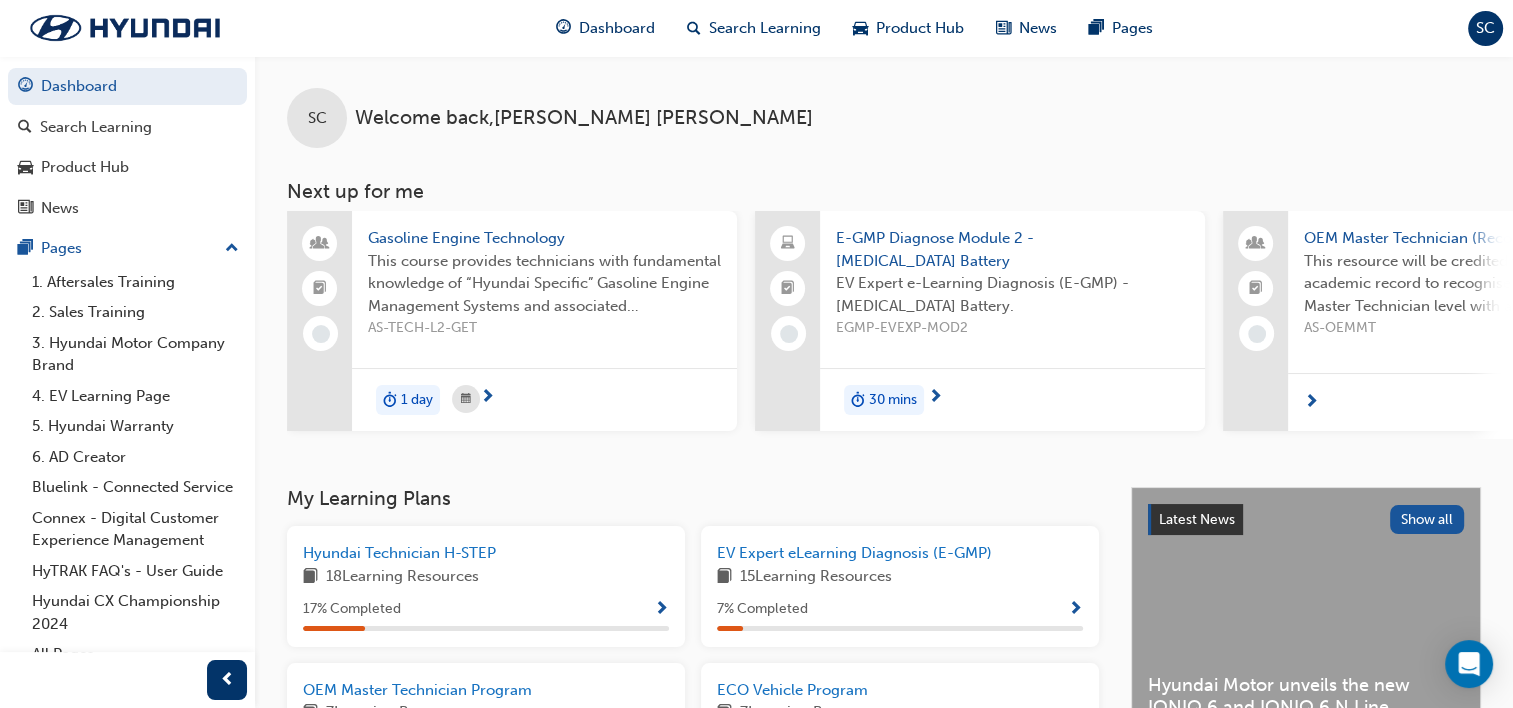 click on "30 mins" at bounding box center (884, 400) 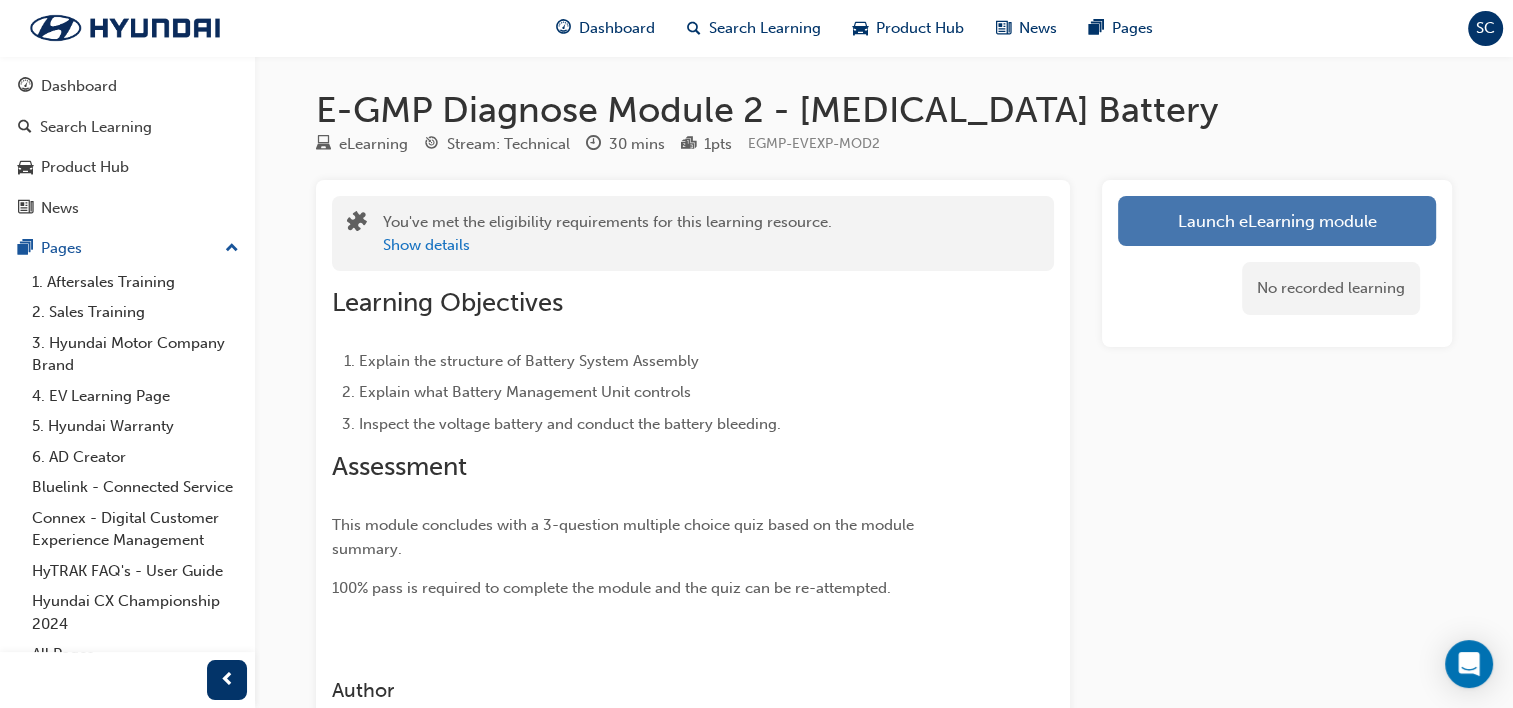 click on "Launch eLearning module" at bounding box center (1277, 221) 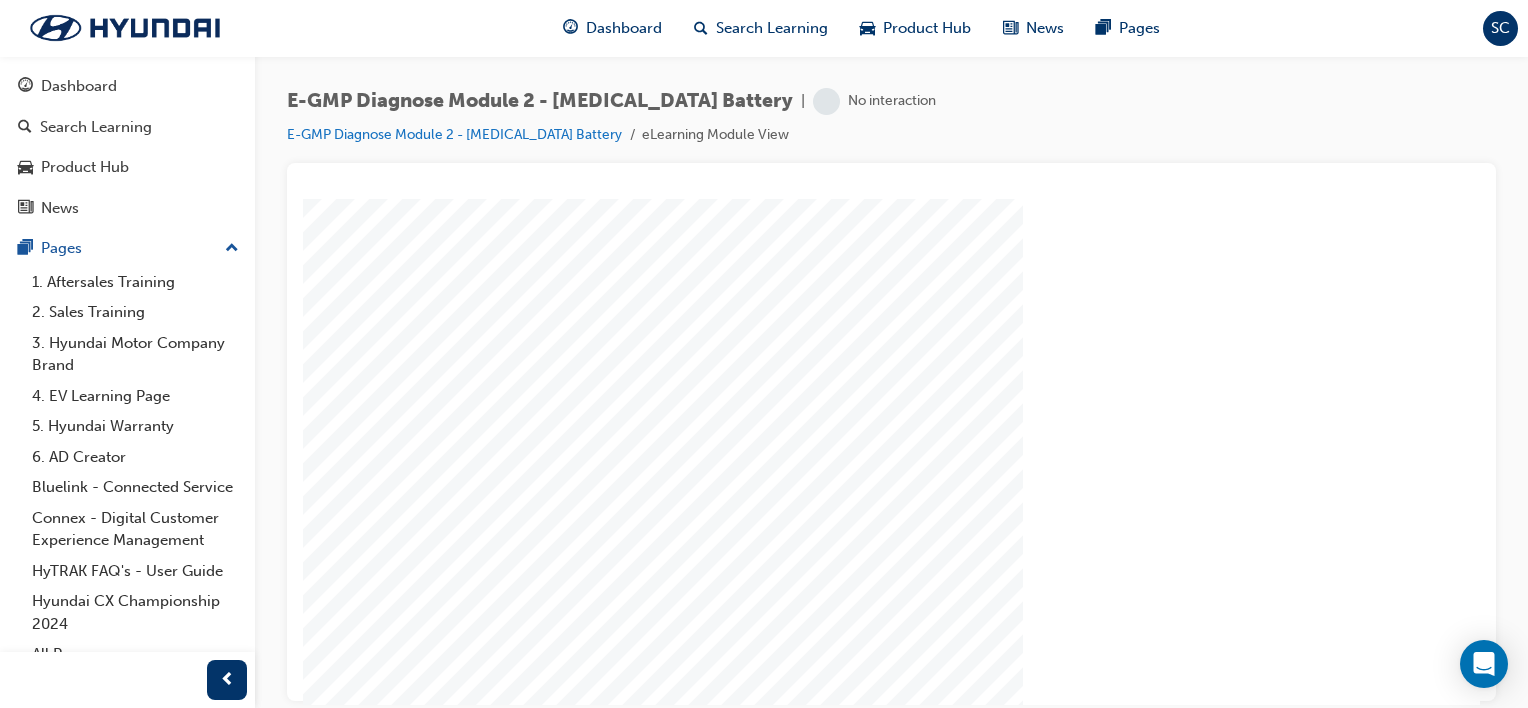 scroll, scrollTop: 0, scrollLeft: 0, axis: both 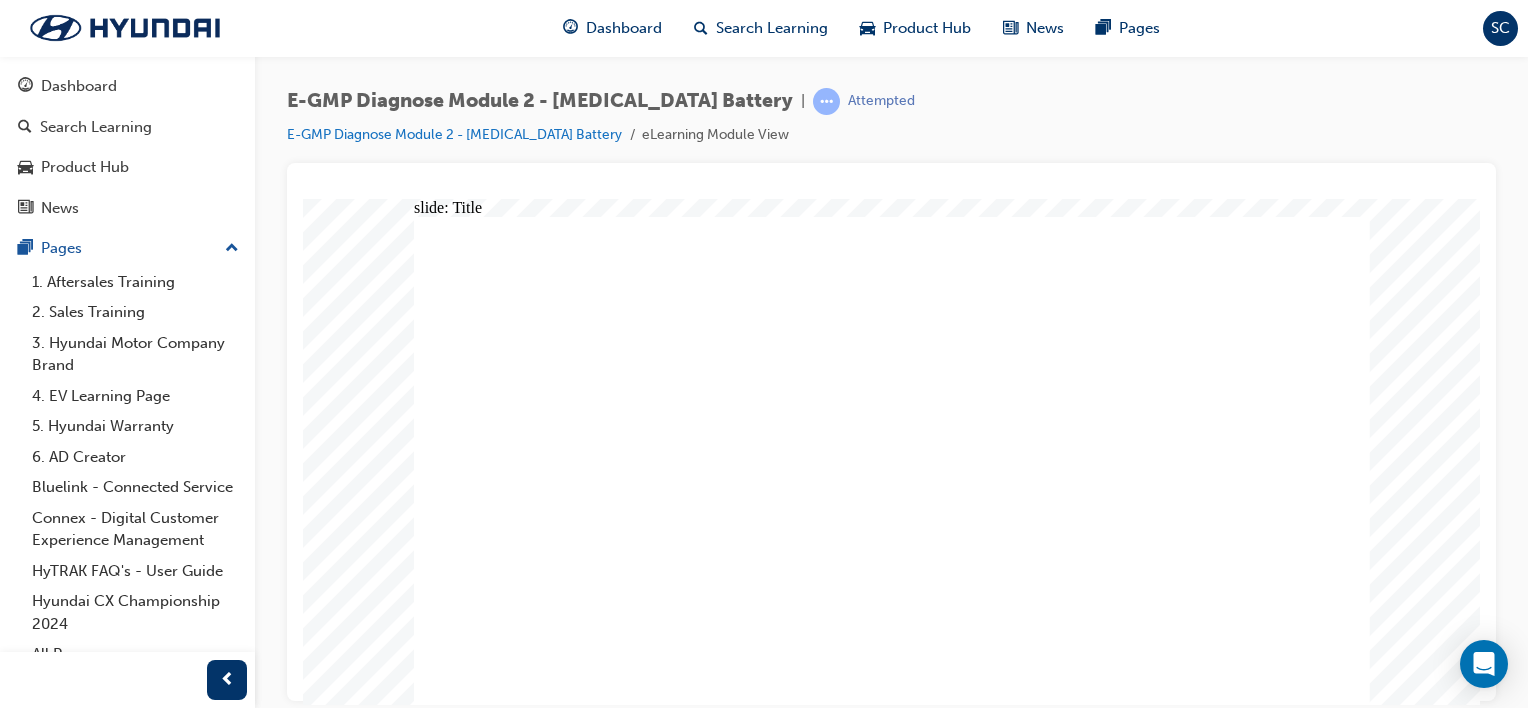 click 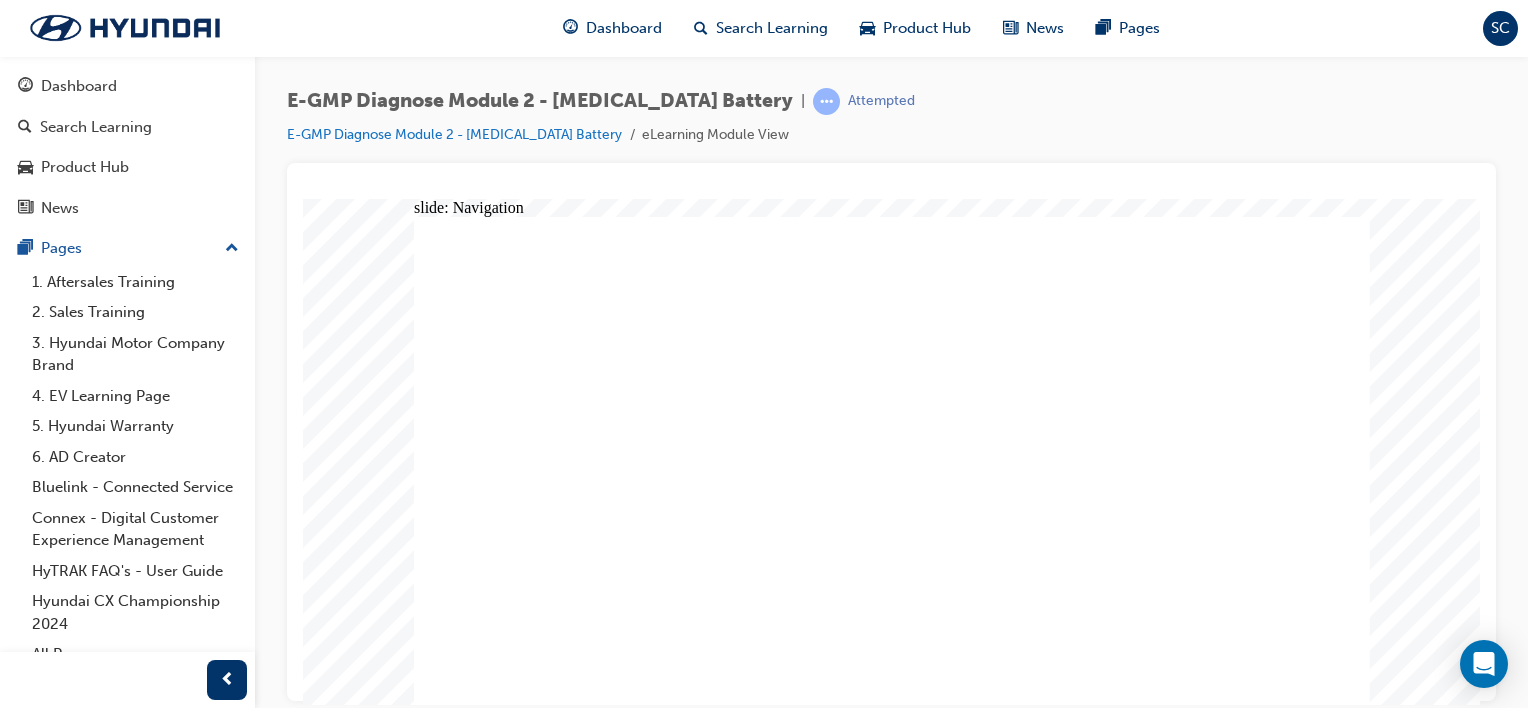 click 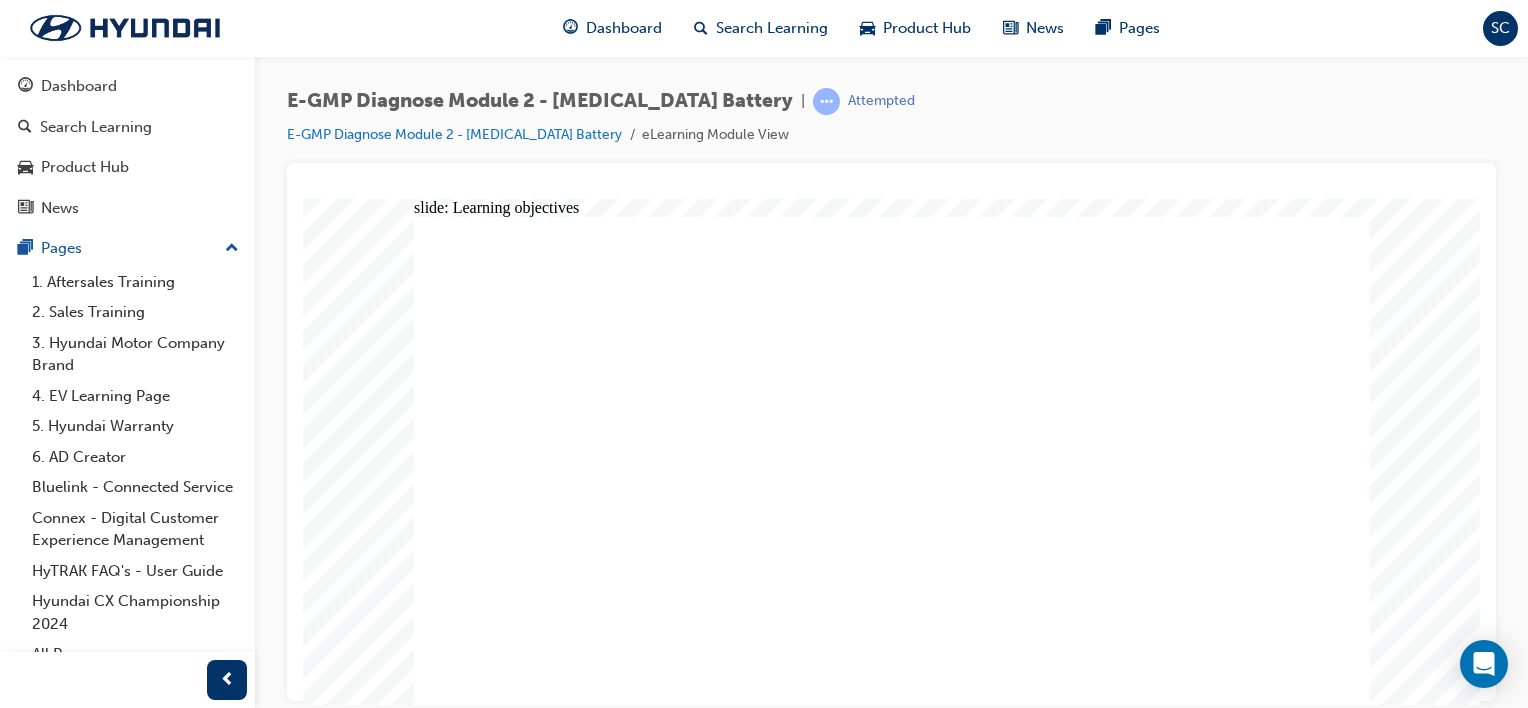 click 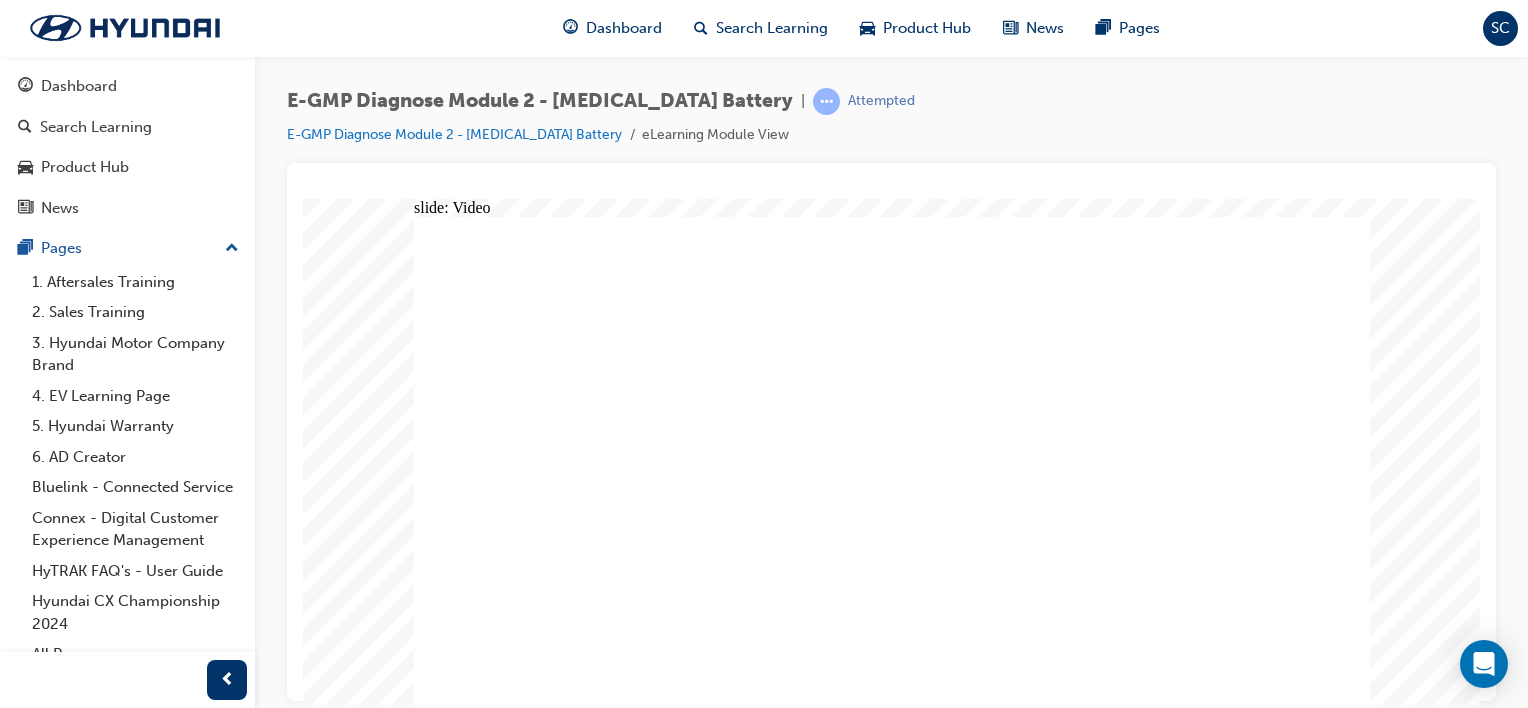 scroll, scrollTop: 0, scrollLeft: 0, axis: both 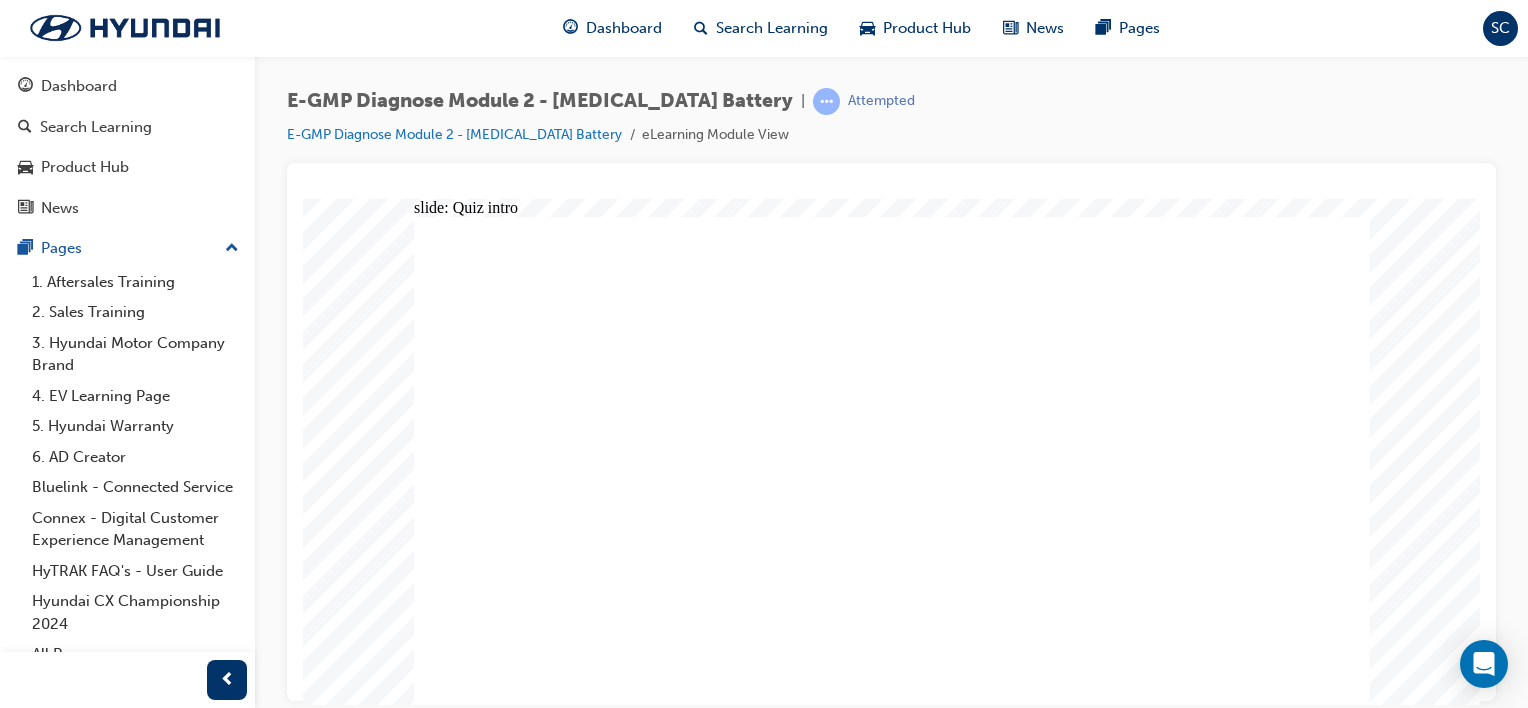 click 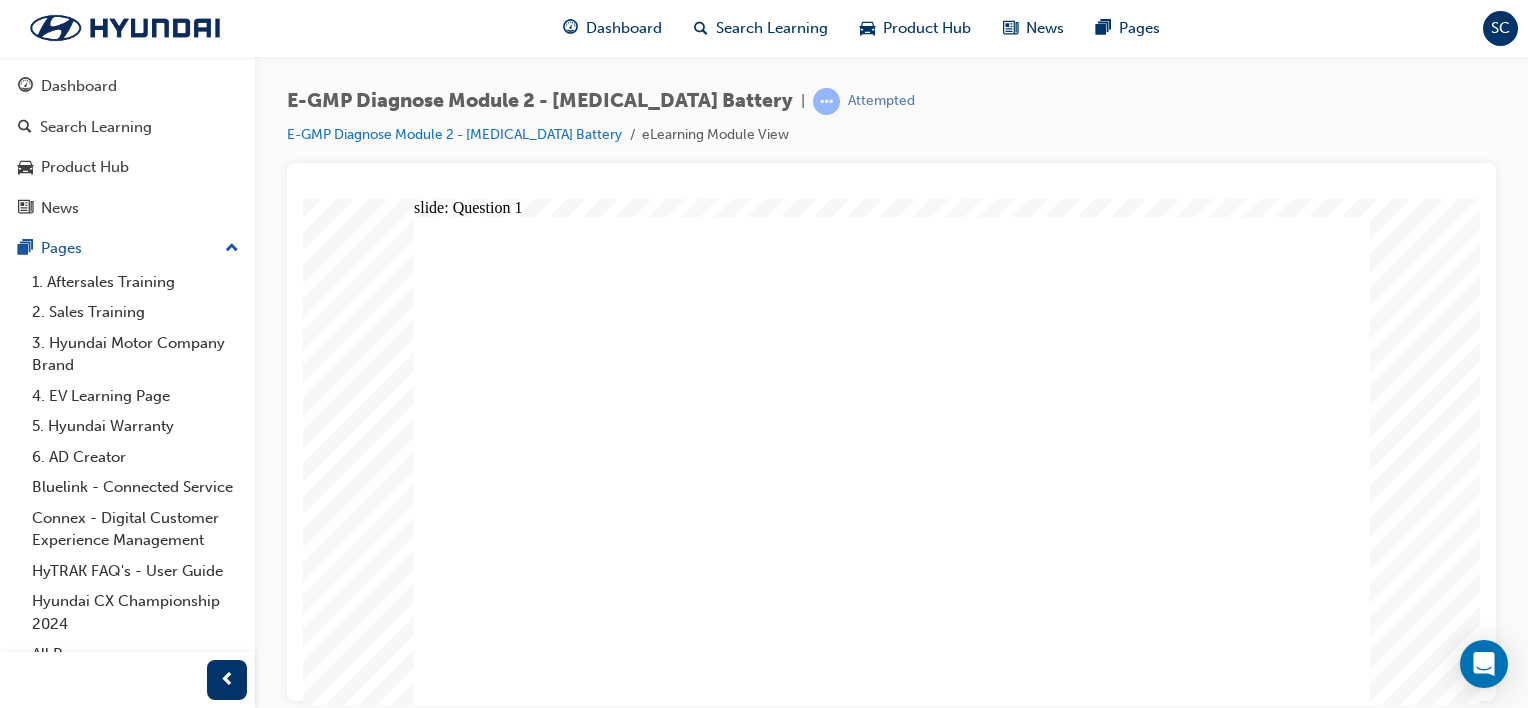 click 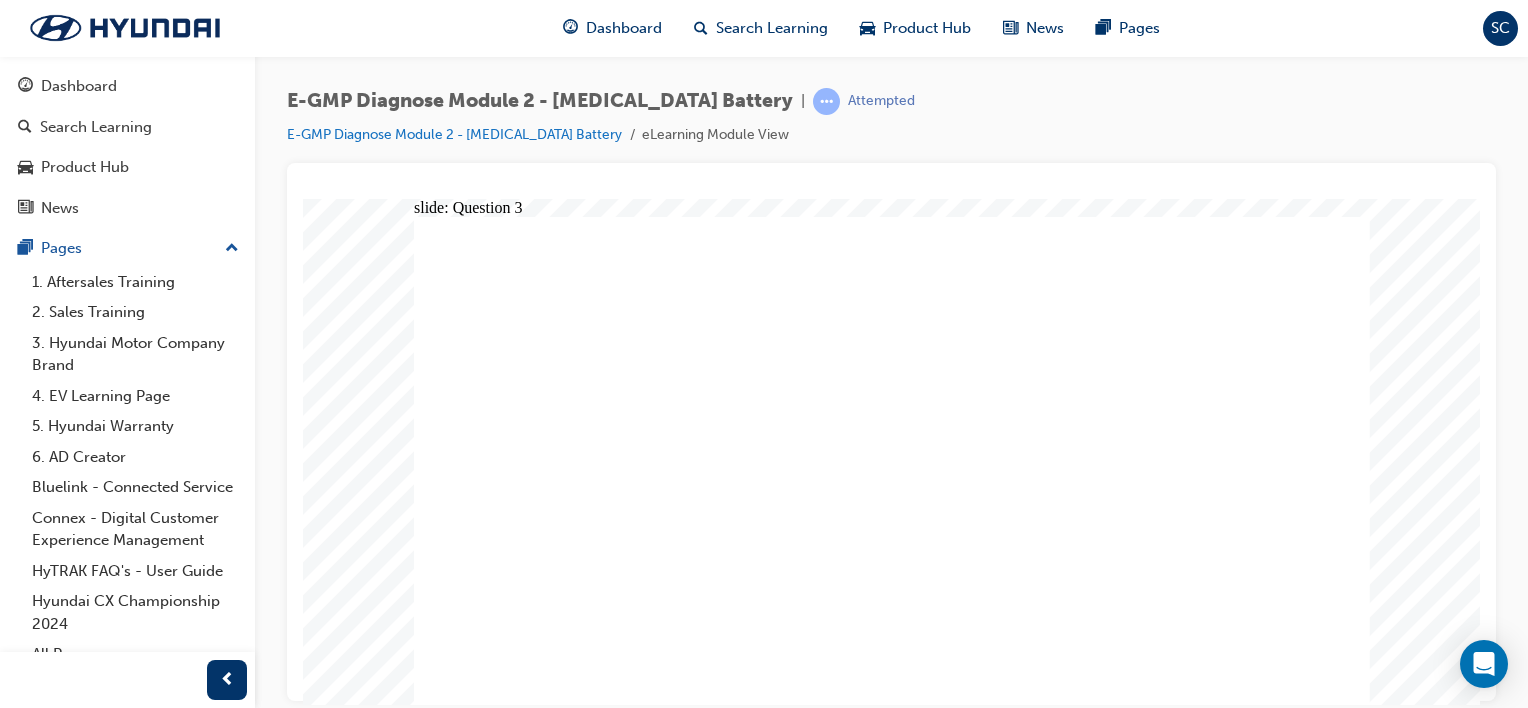 click 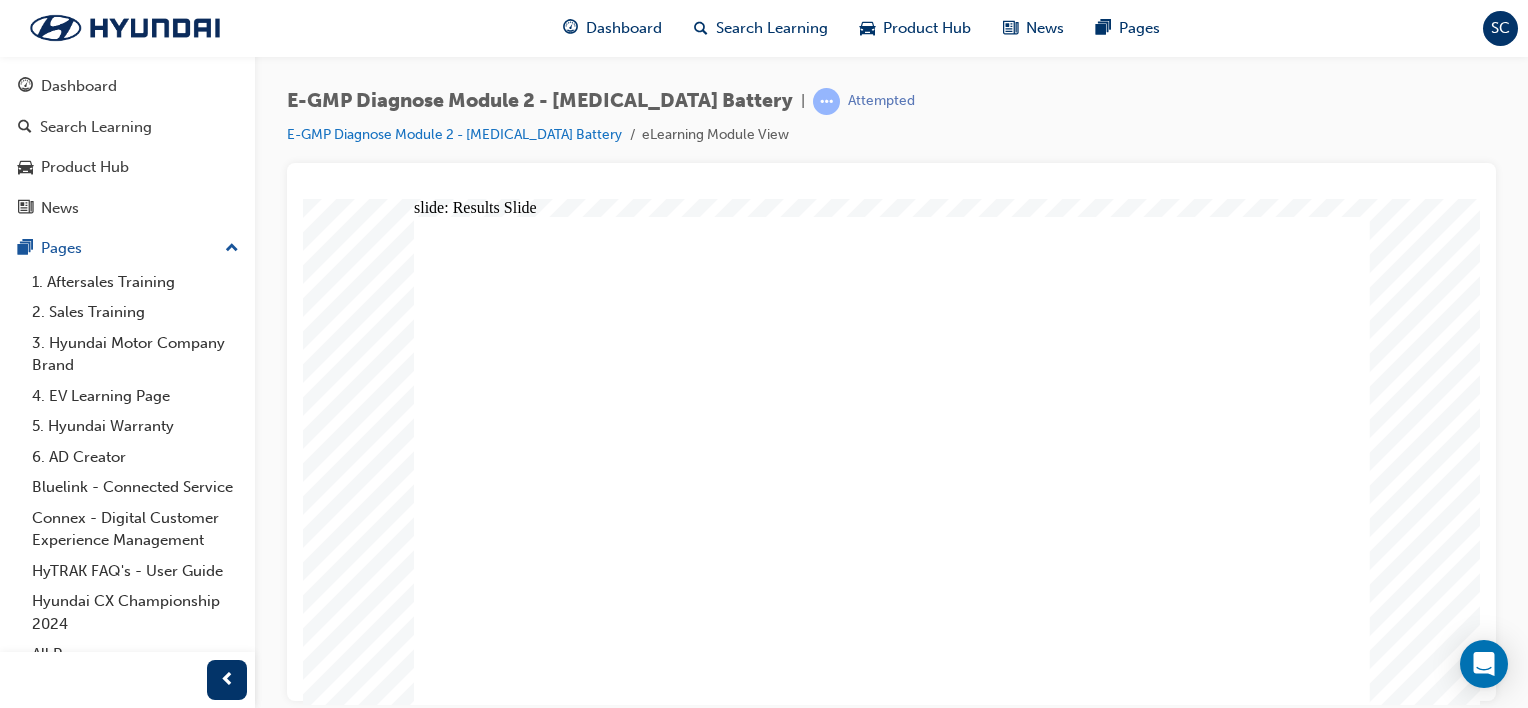 click 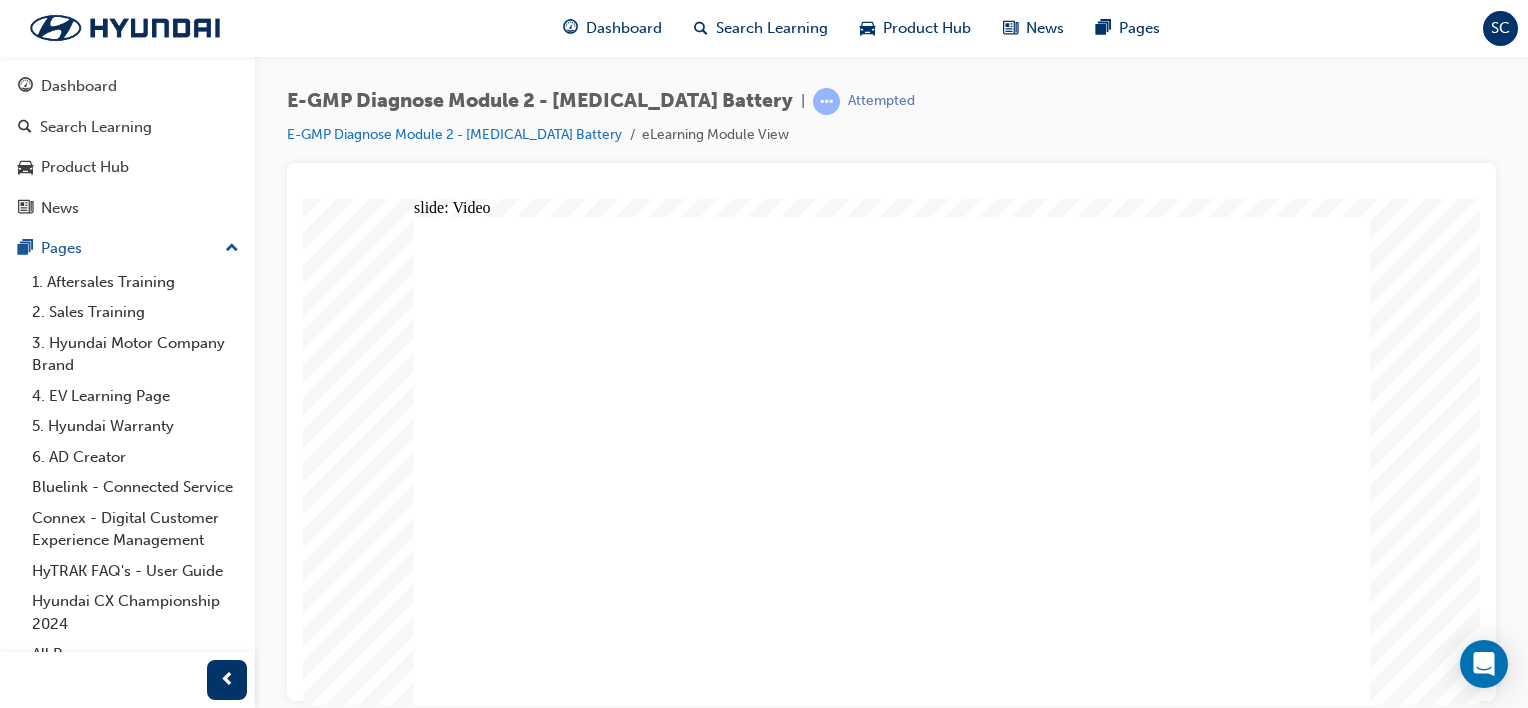 scroll, scrollTop: 0, scrollLeft: 0, axis: both 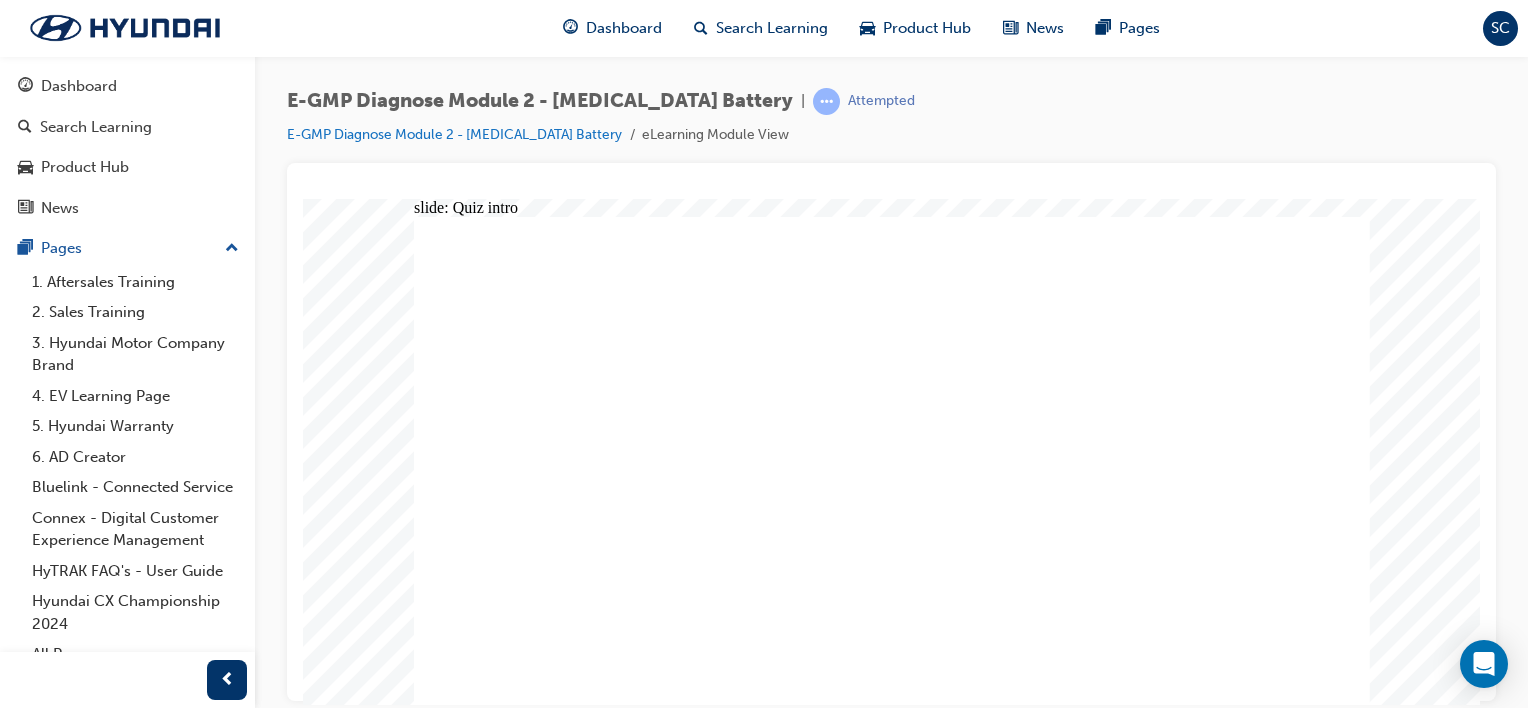 click 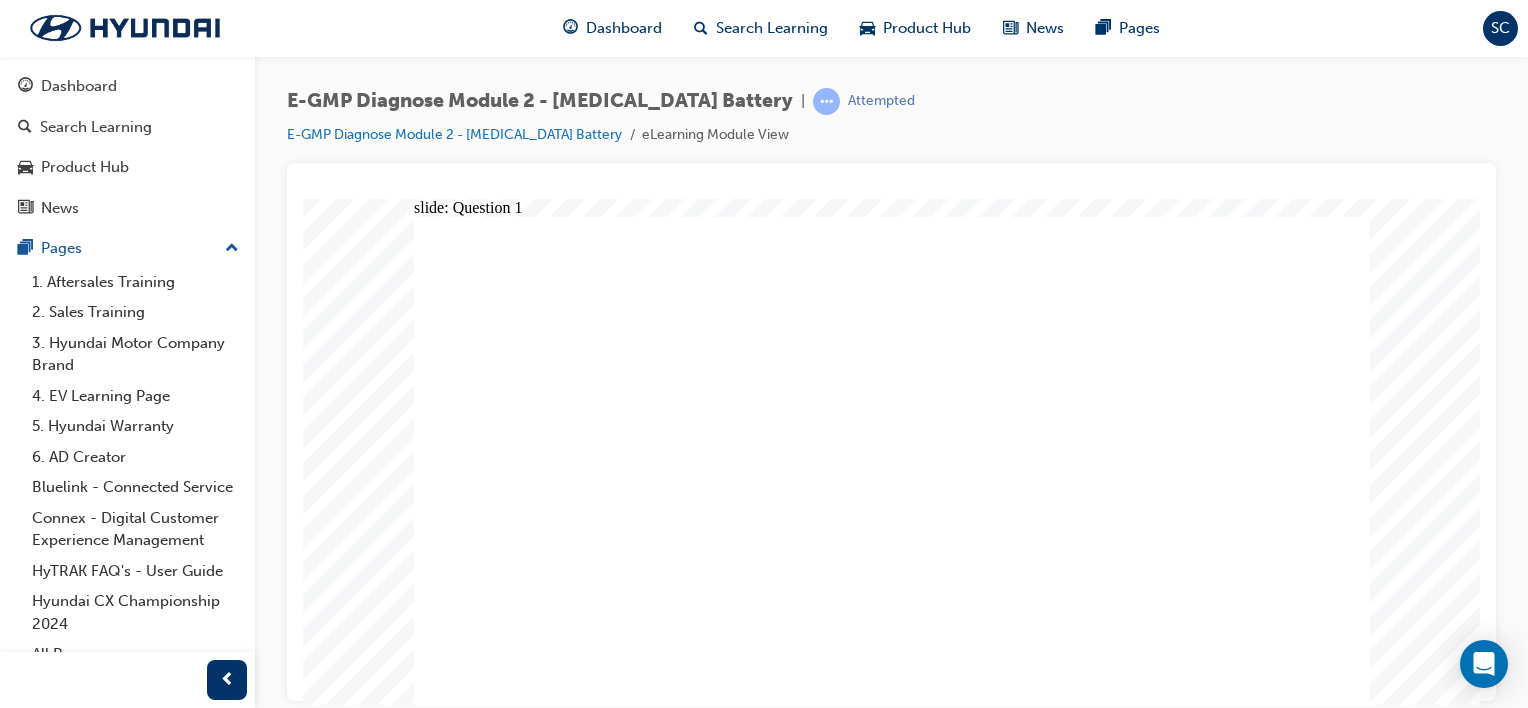 click 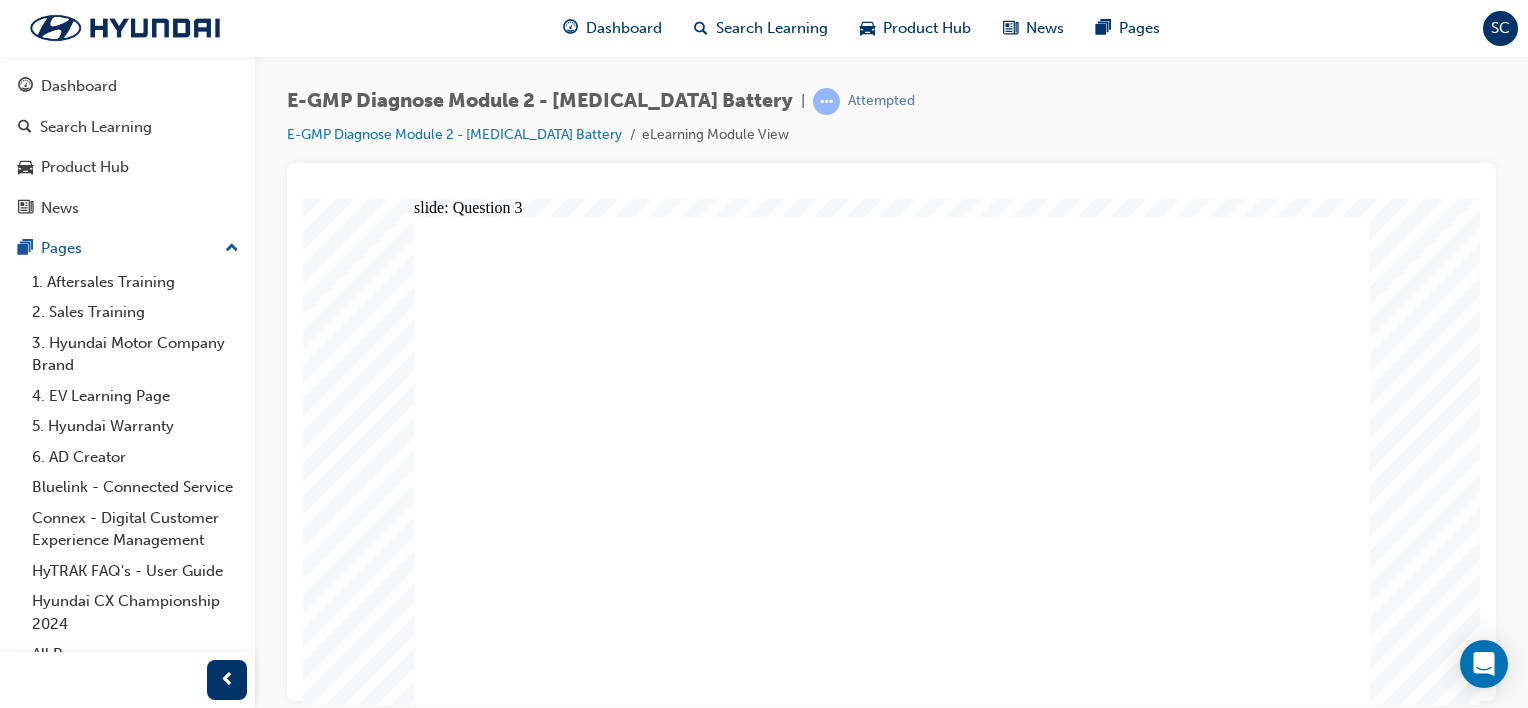 click 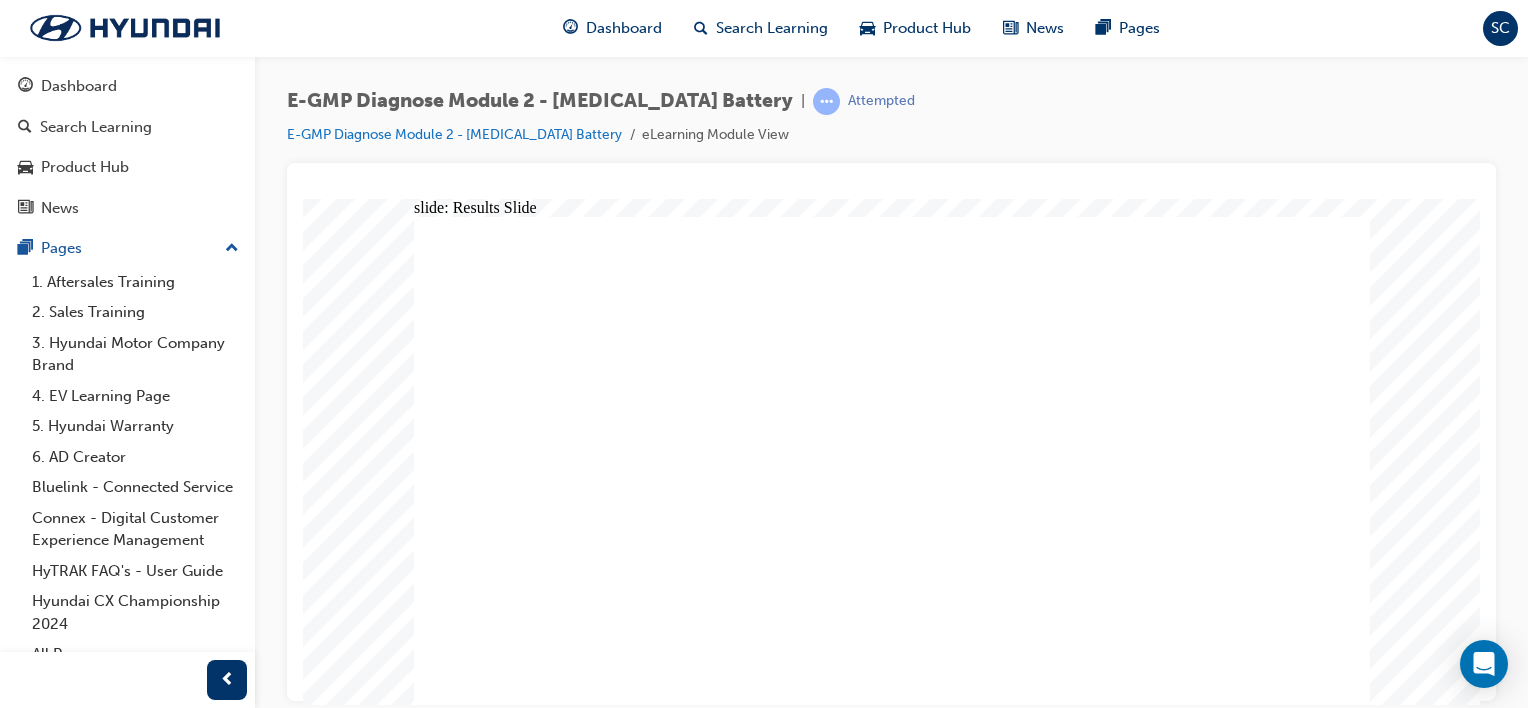 click 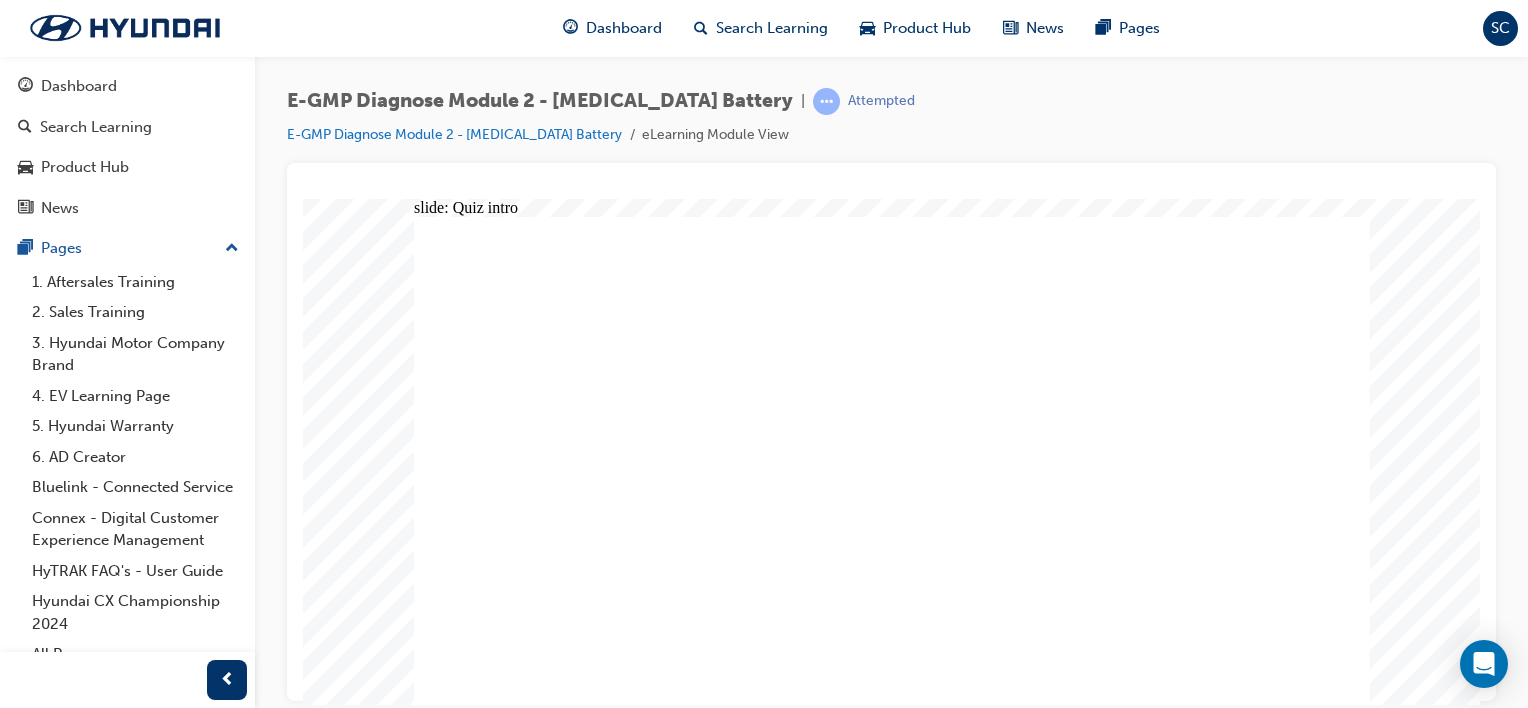 click 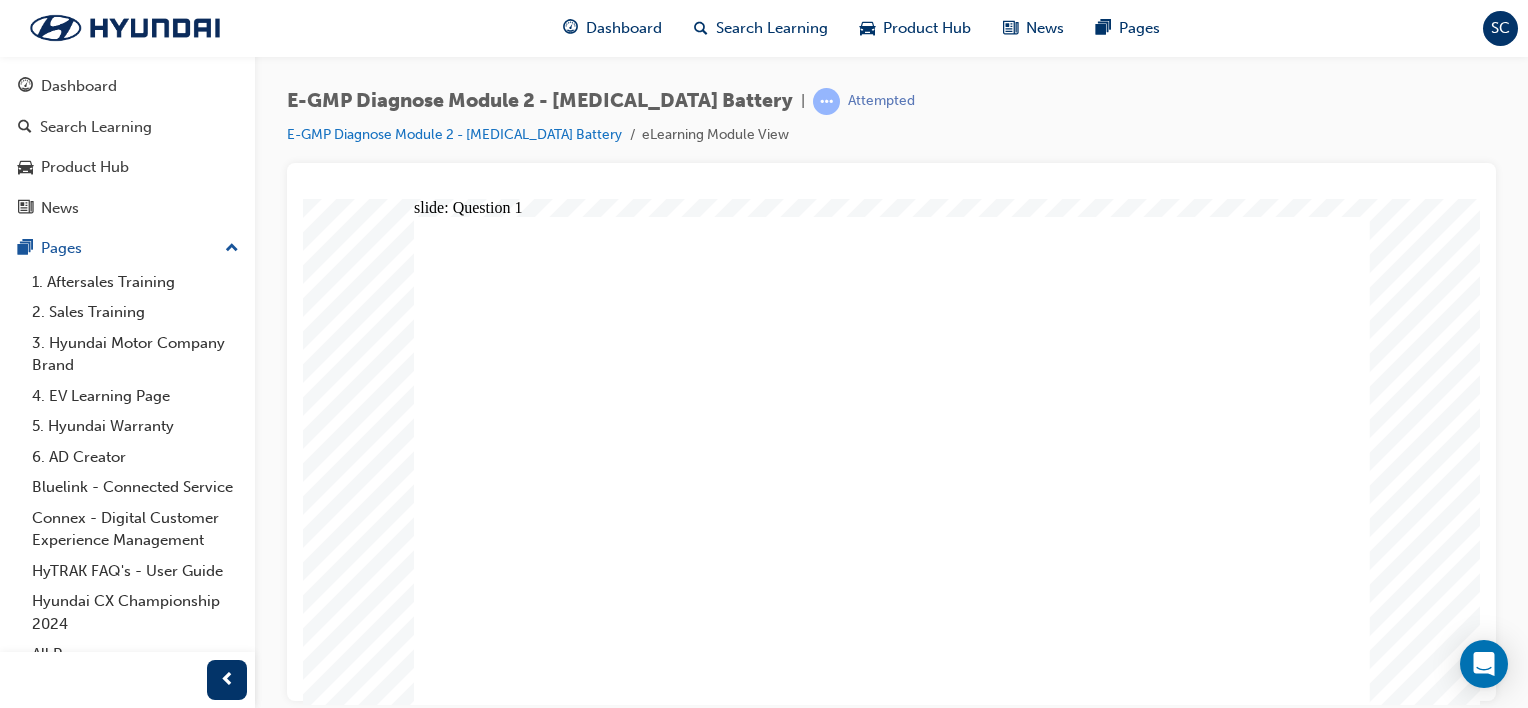 click 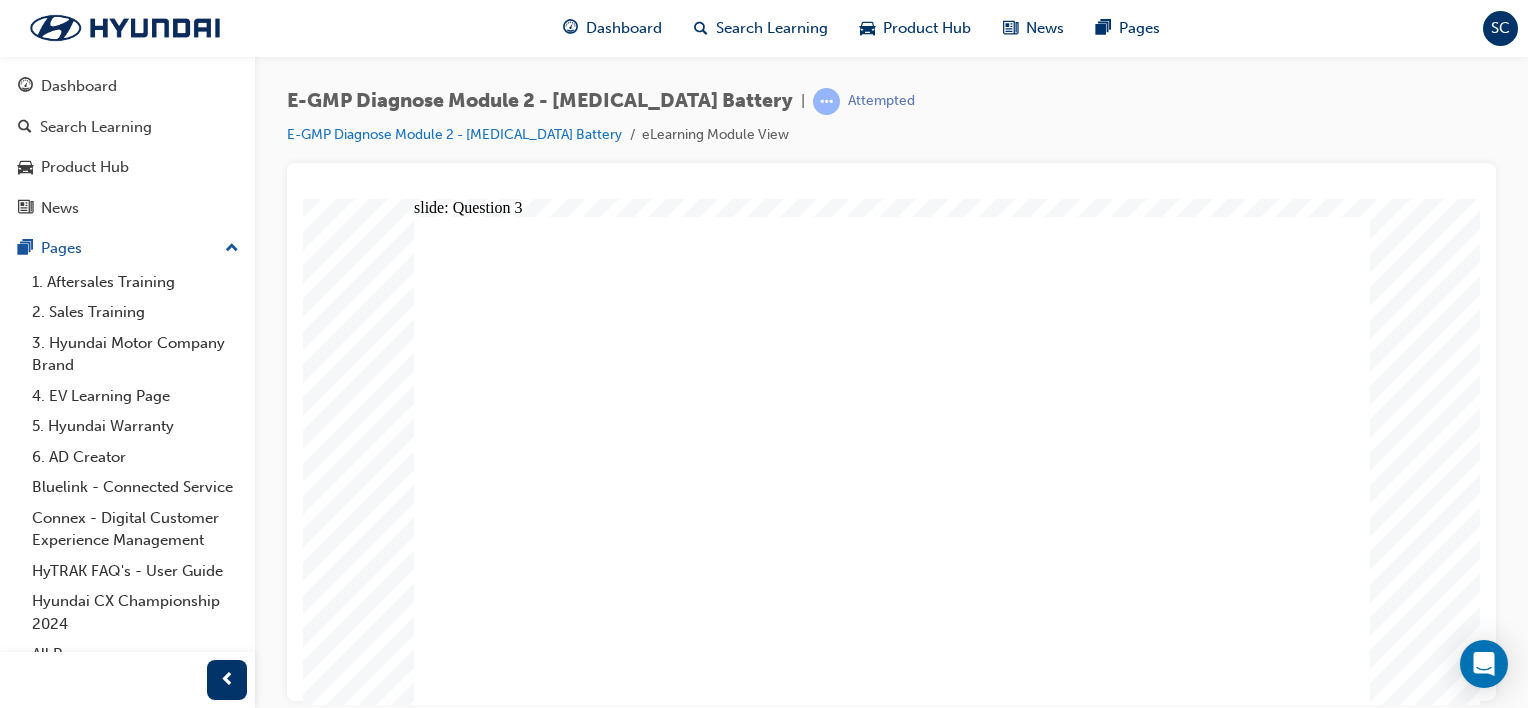 click 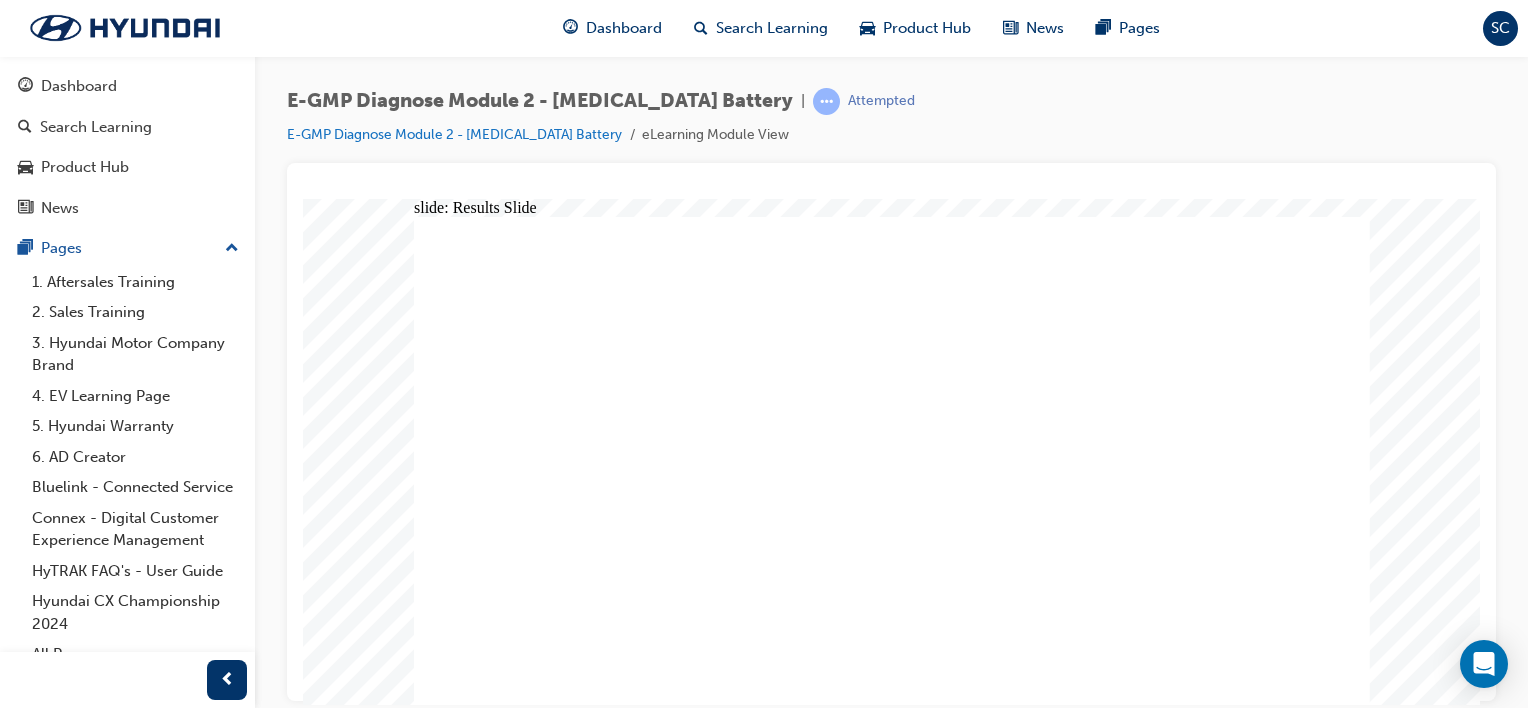 click 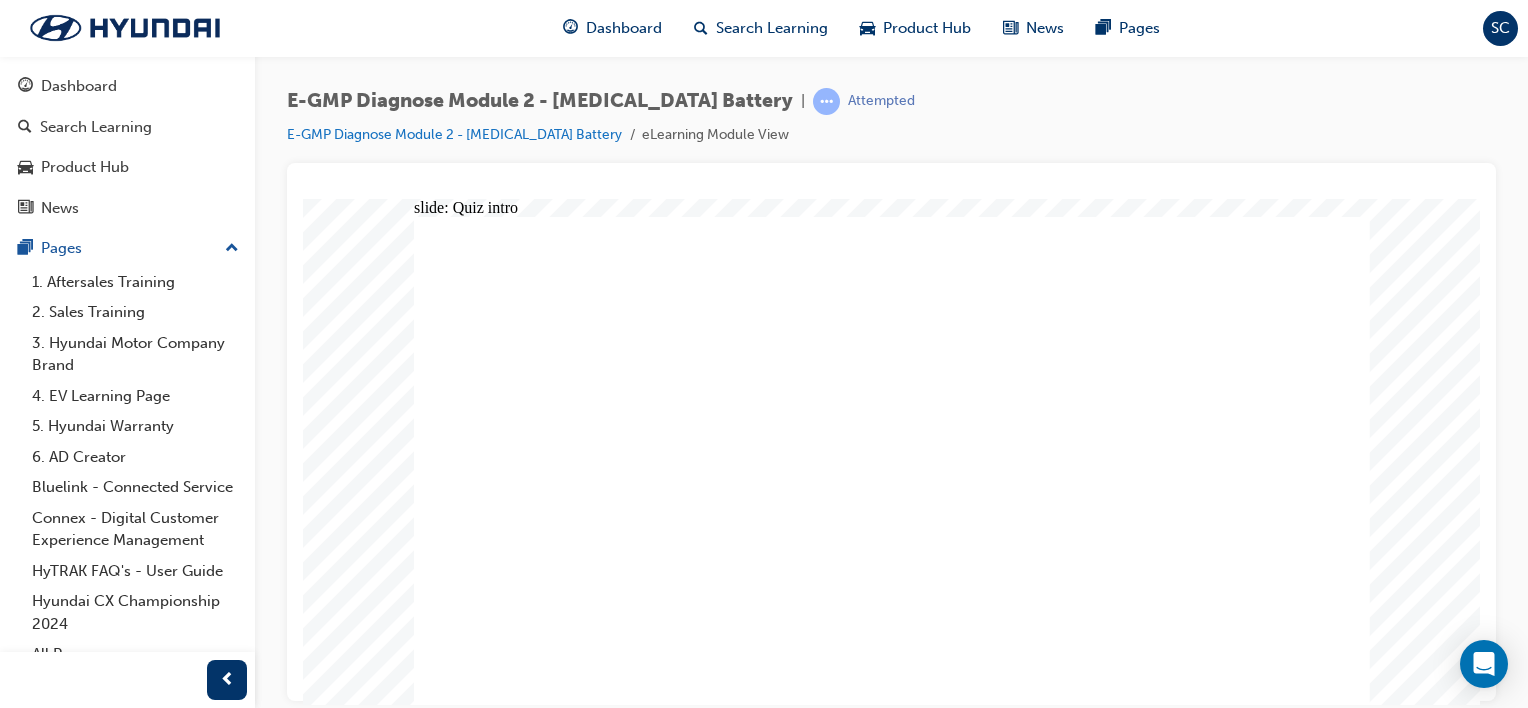 click 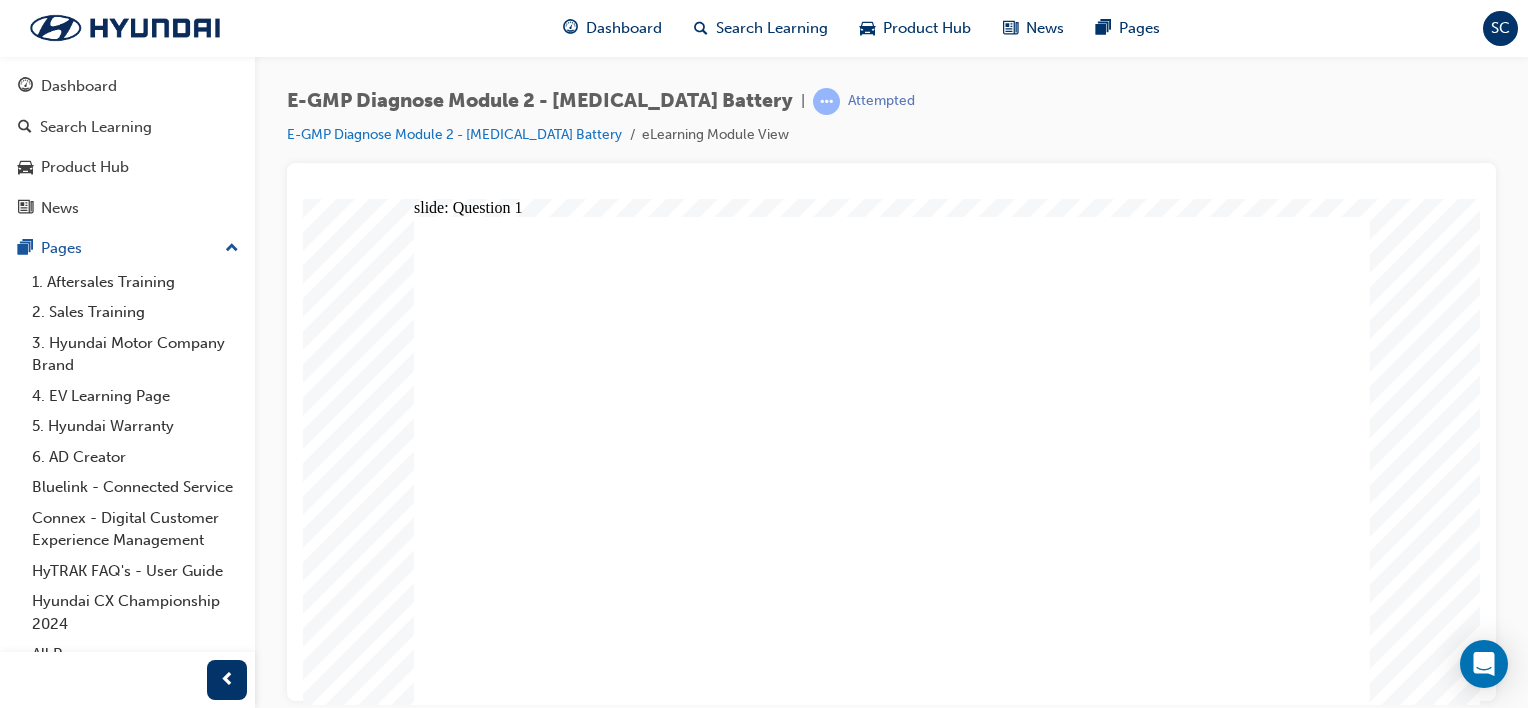click 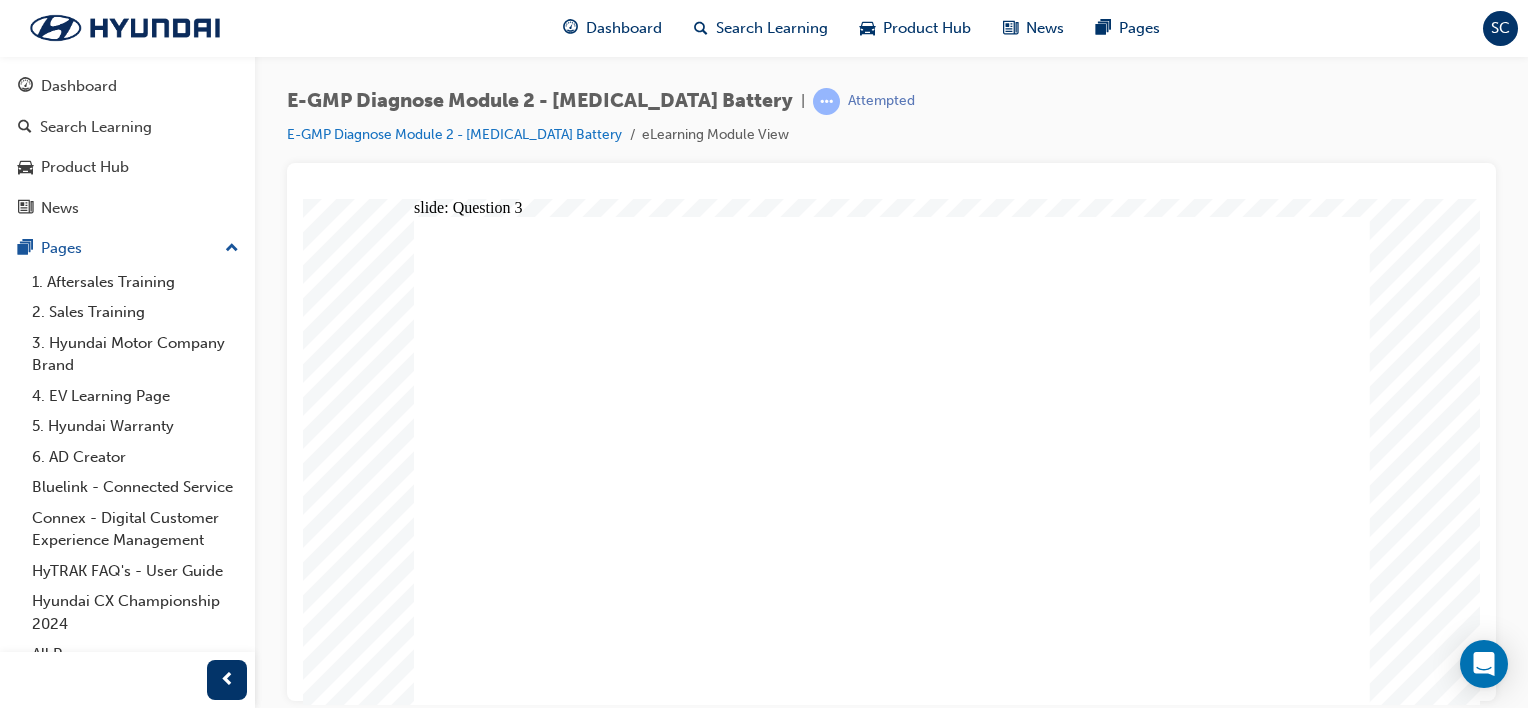 click 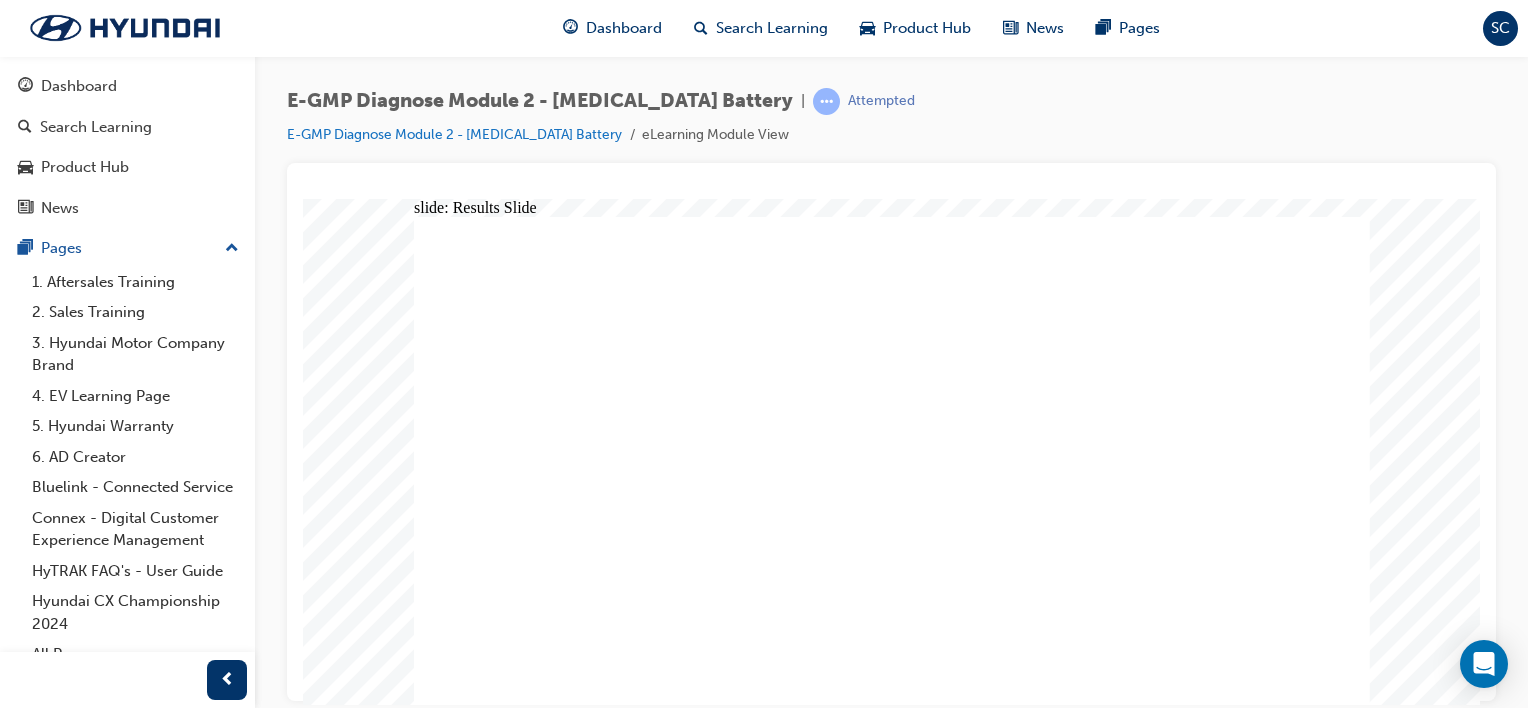 click 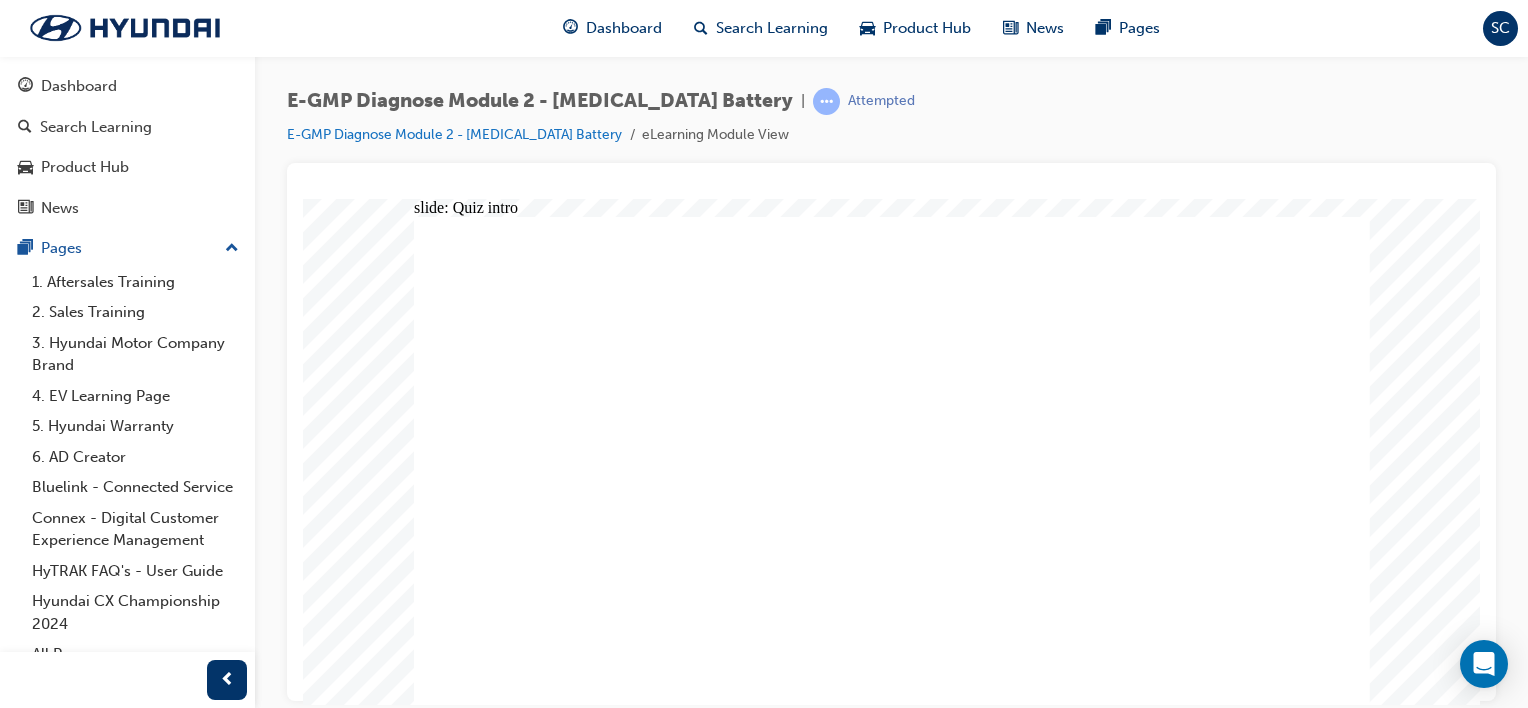 click 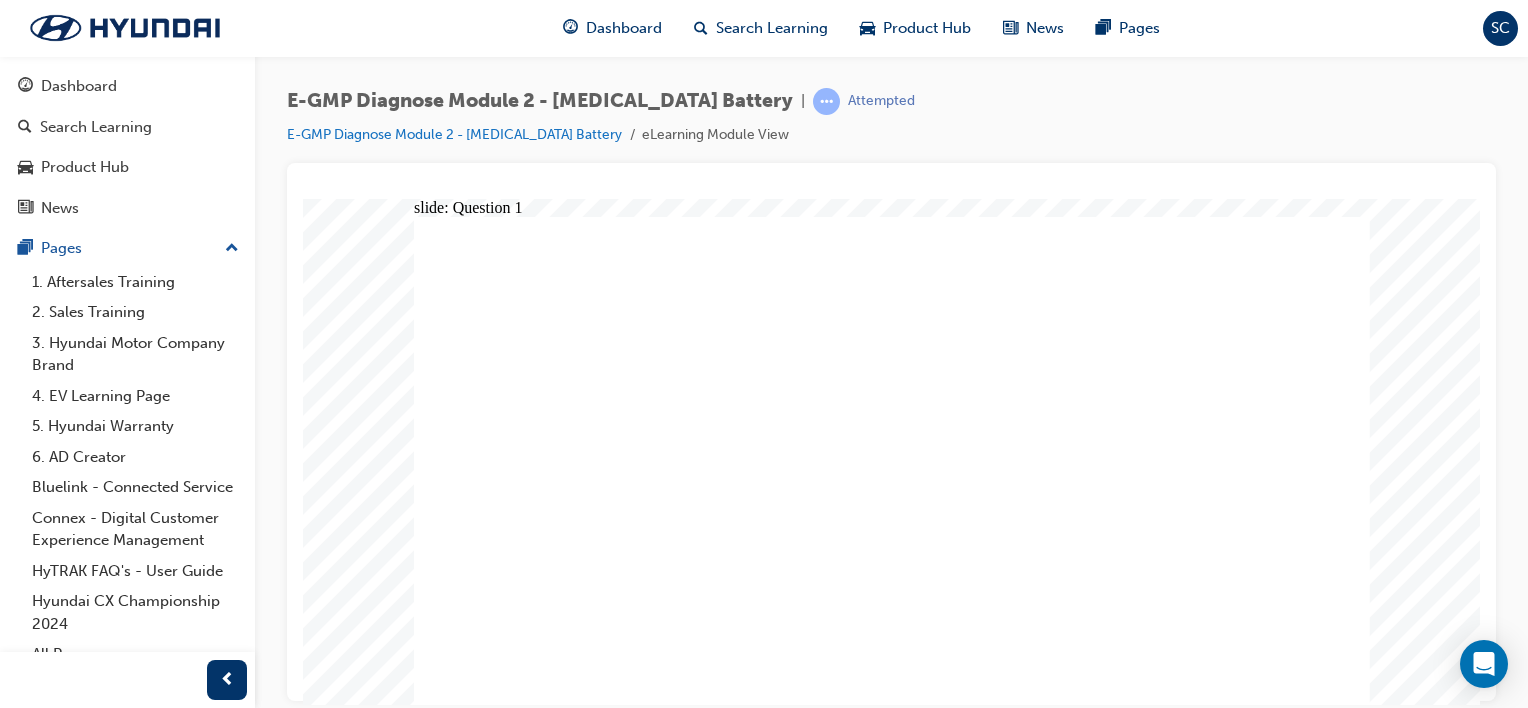 click 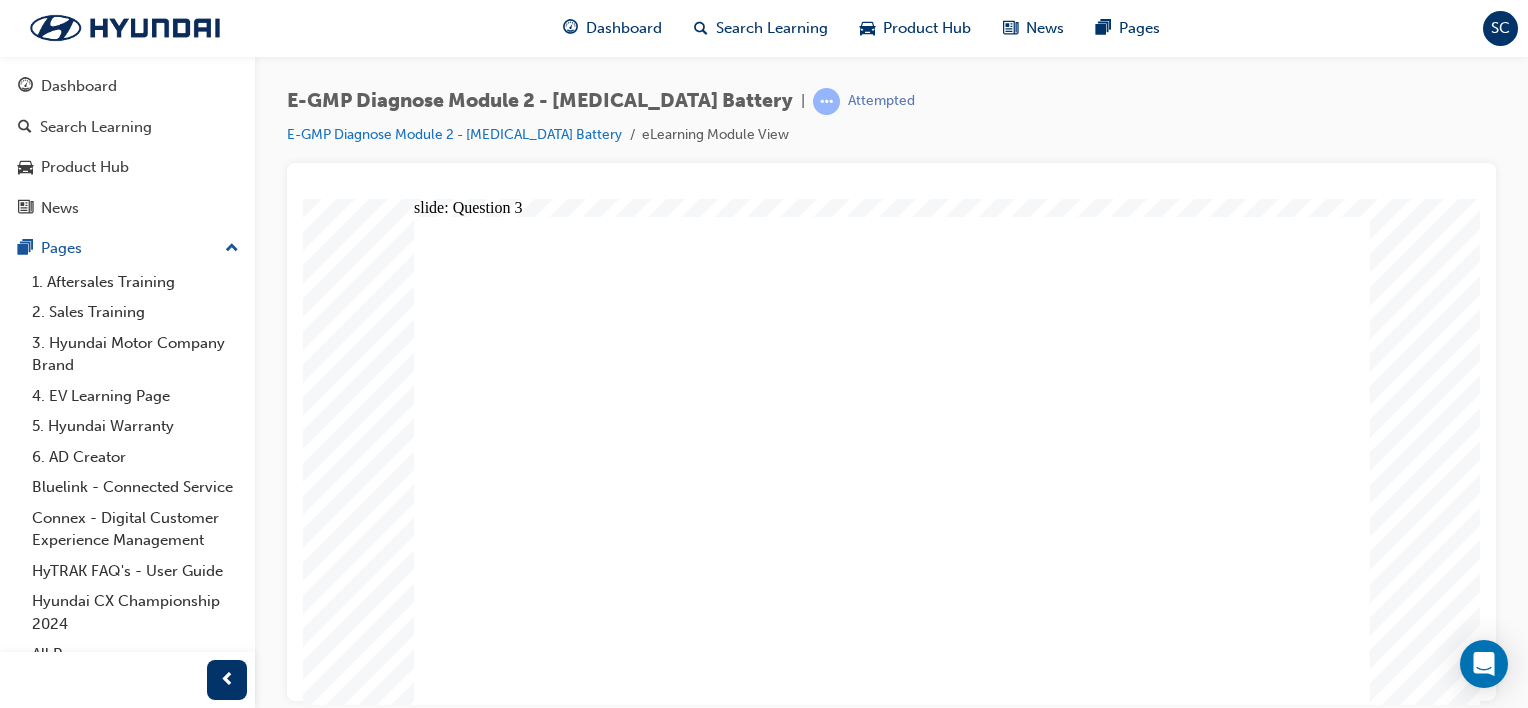 click 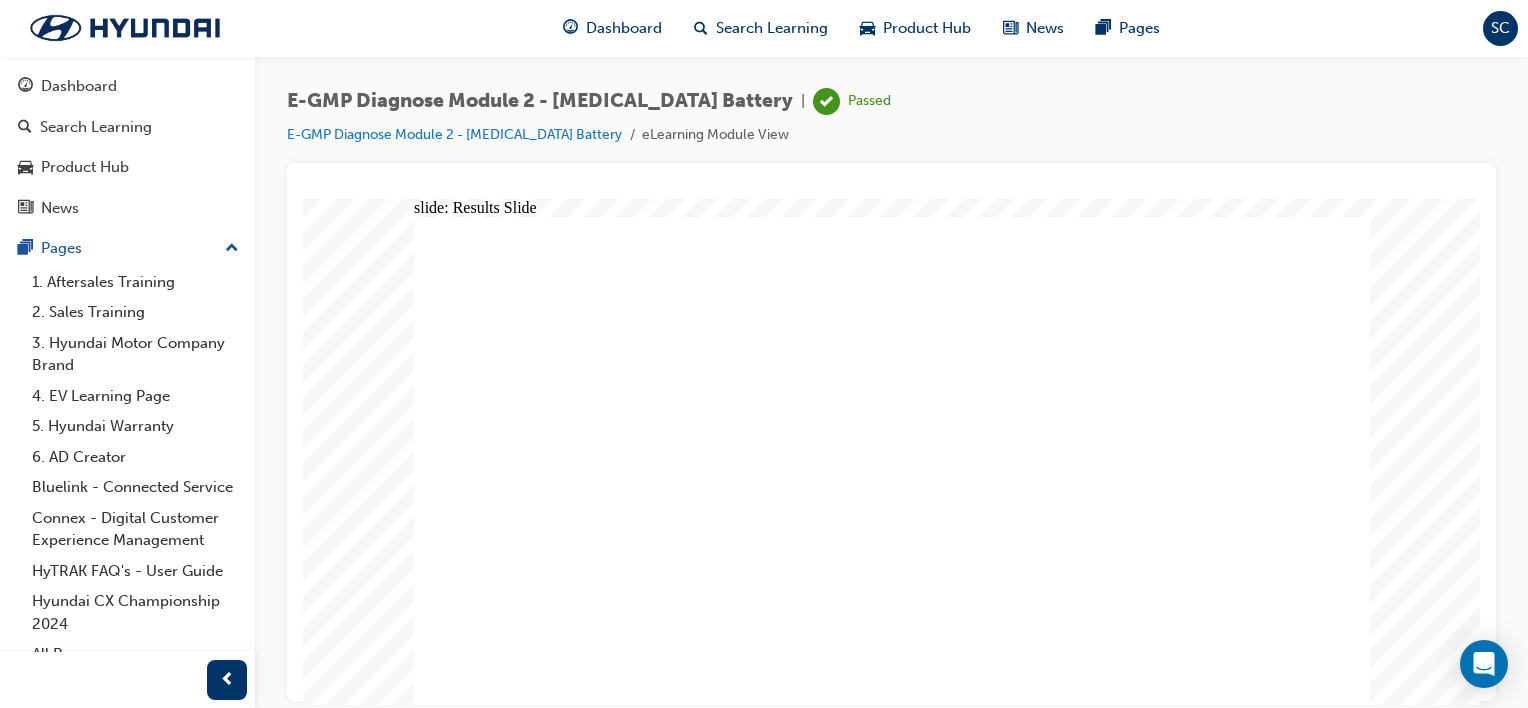 click 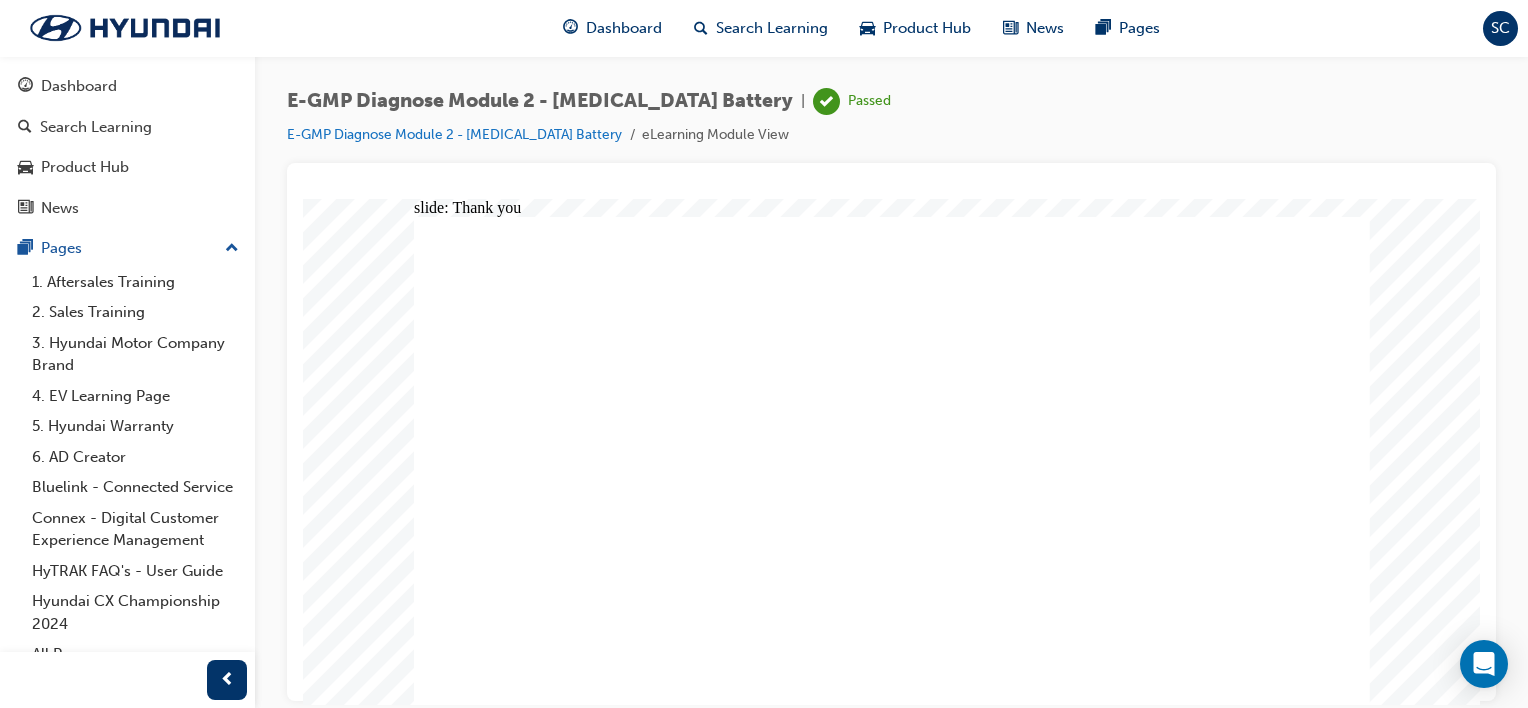 click 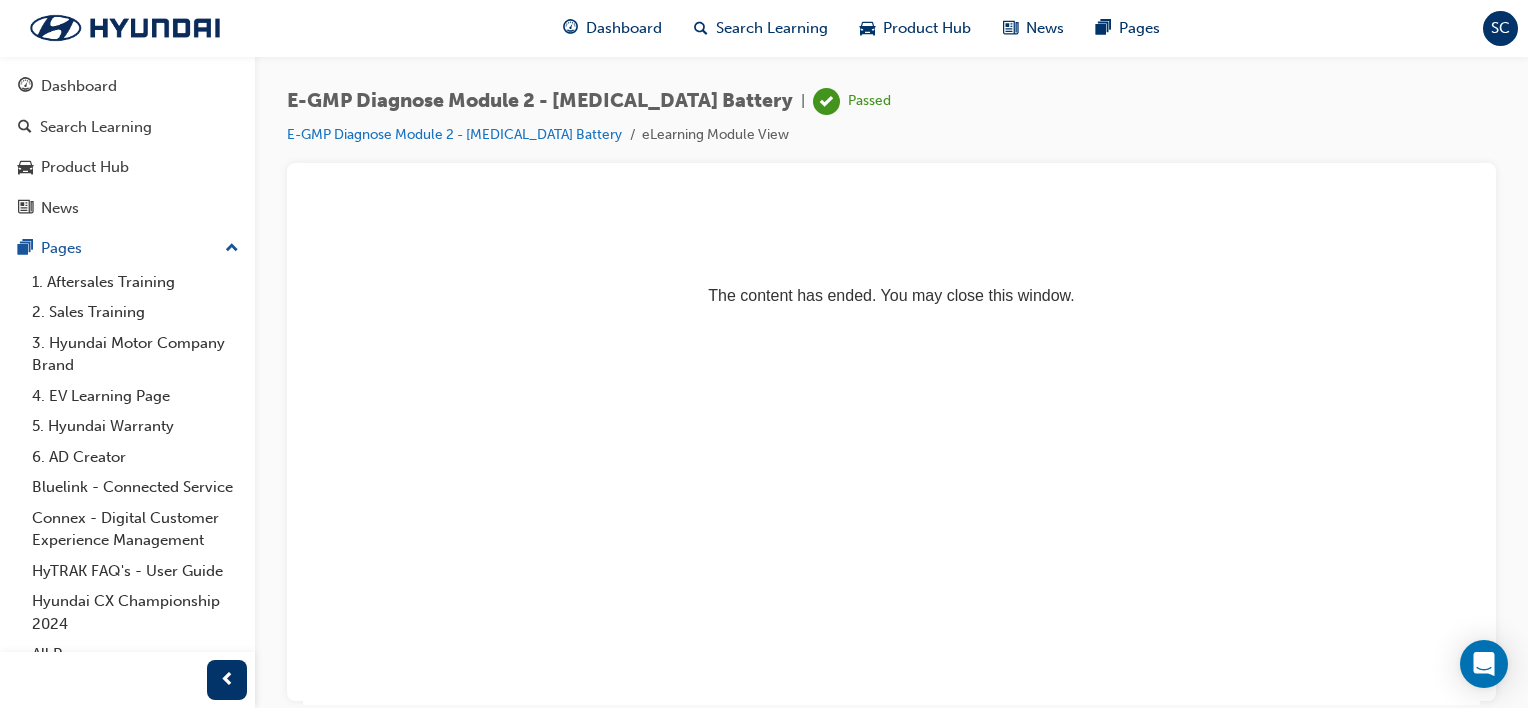scroll, scrollTop: 0, scrollLeft: 0, axis: both 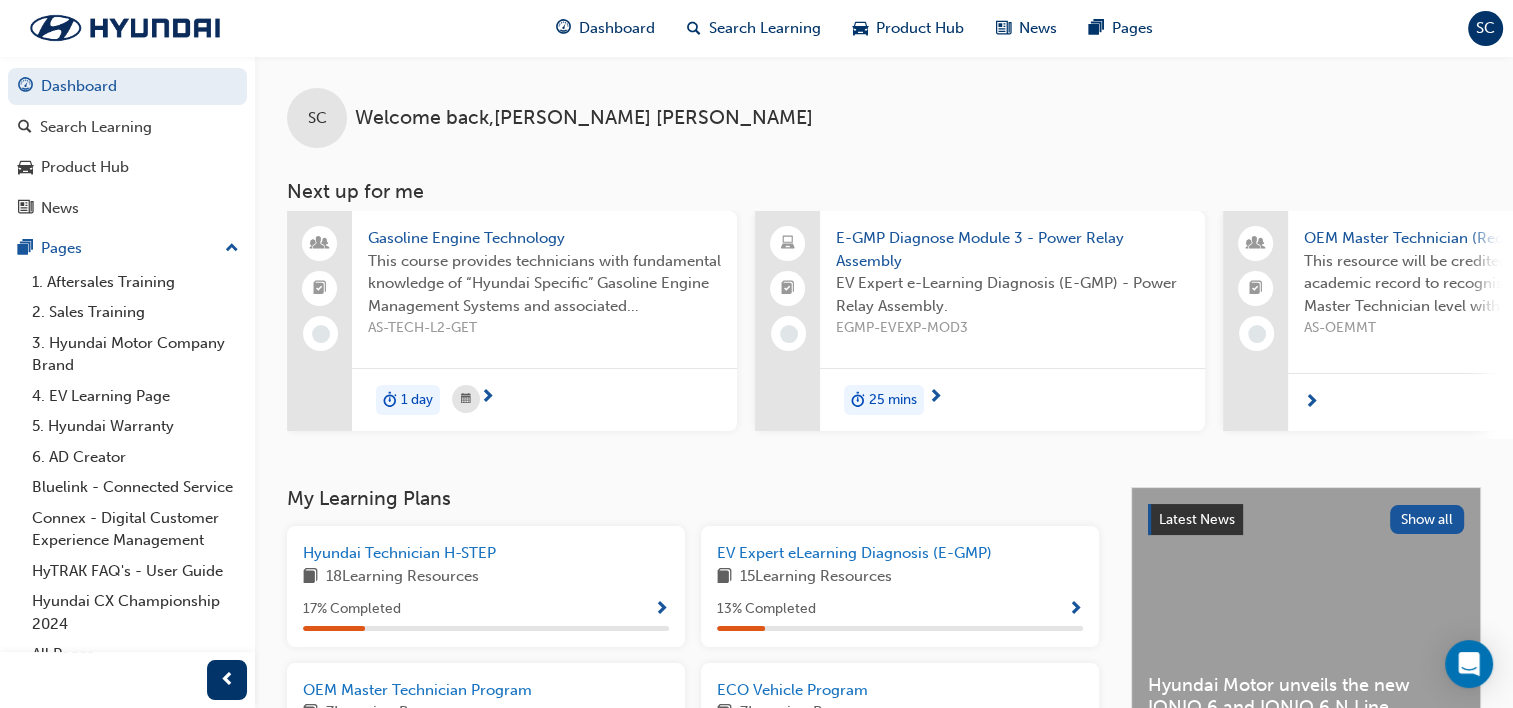 click on "25 mins" at bounding box center [884, 400] 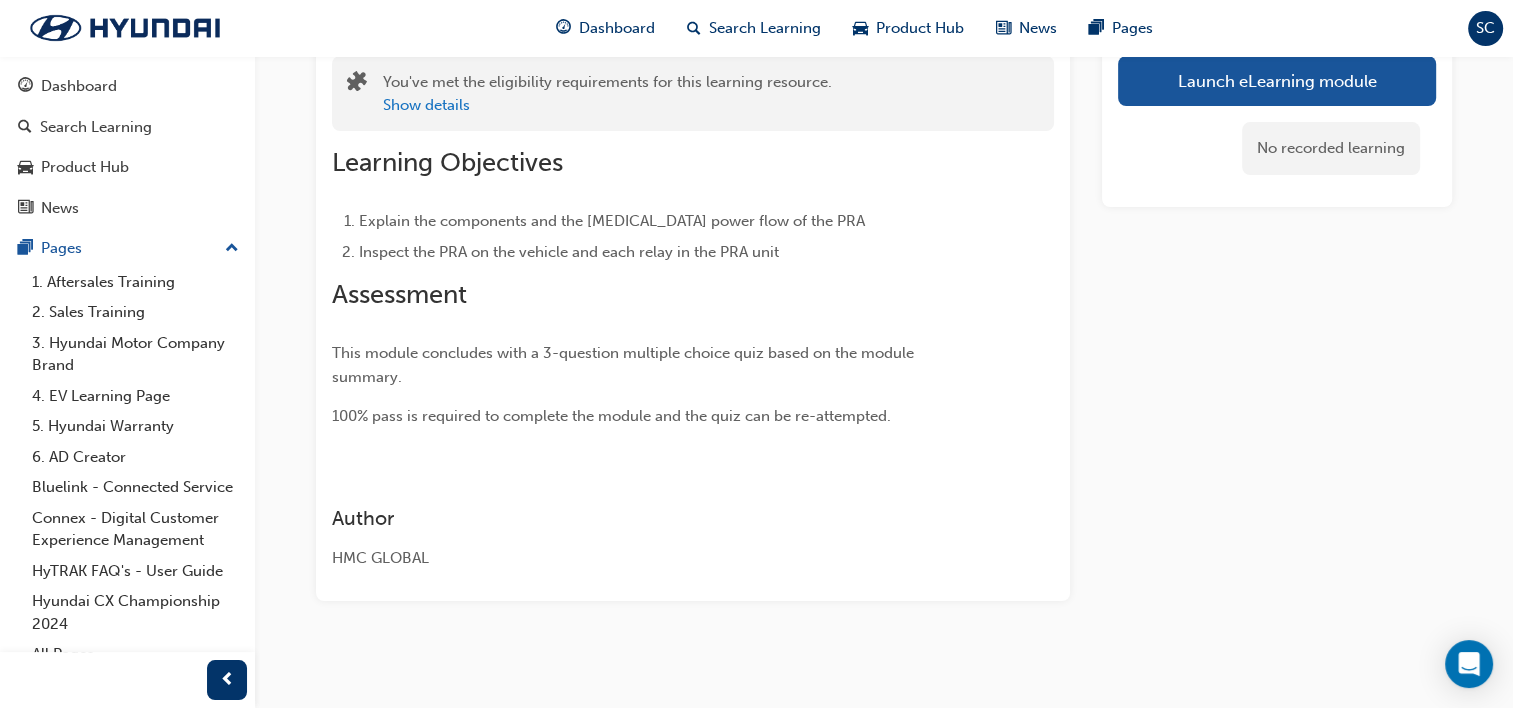 scroll, scrollTop: 147, scrollLeft: 0, axis: vertical 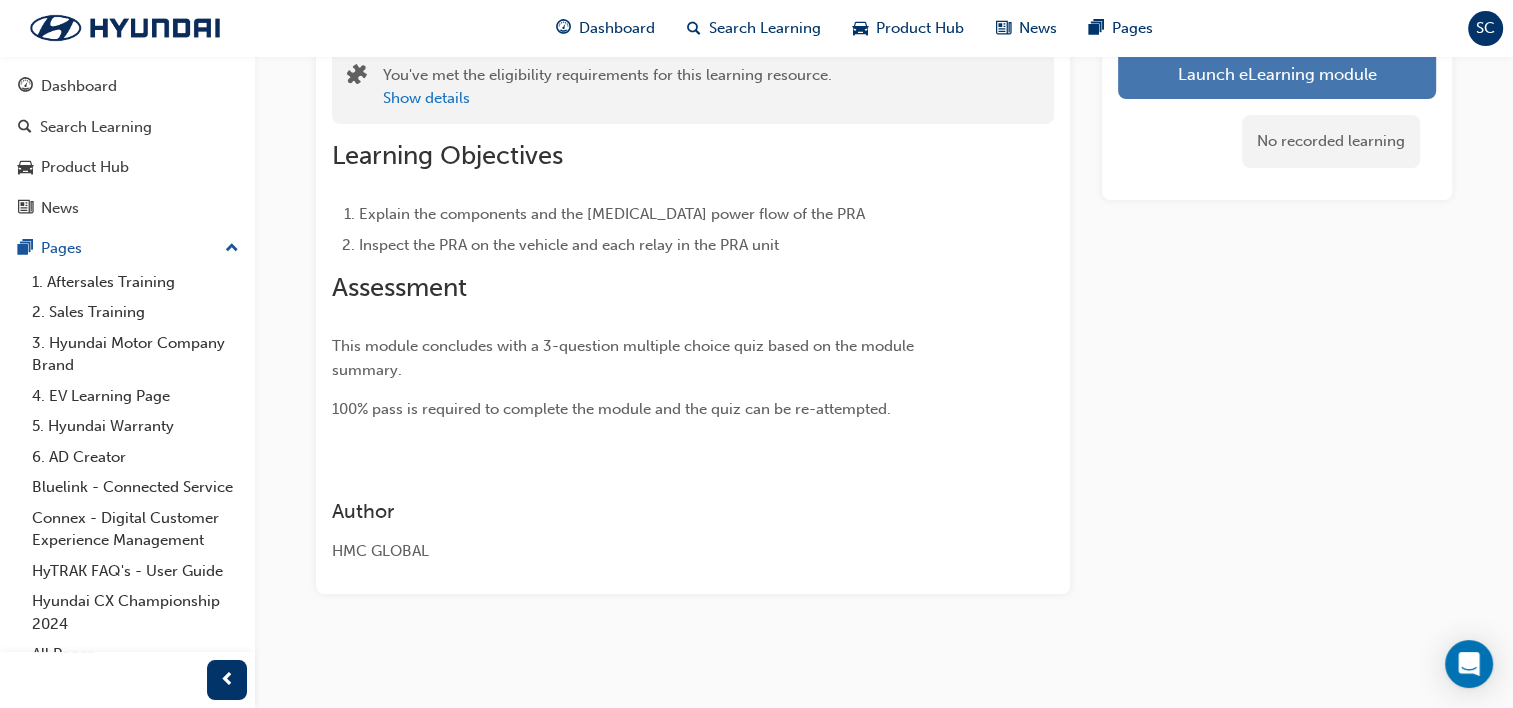 click on "Launch eLearning module" at bounding box center [1277, 74] 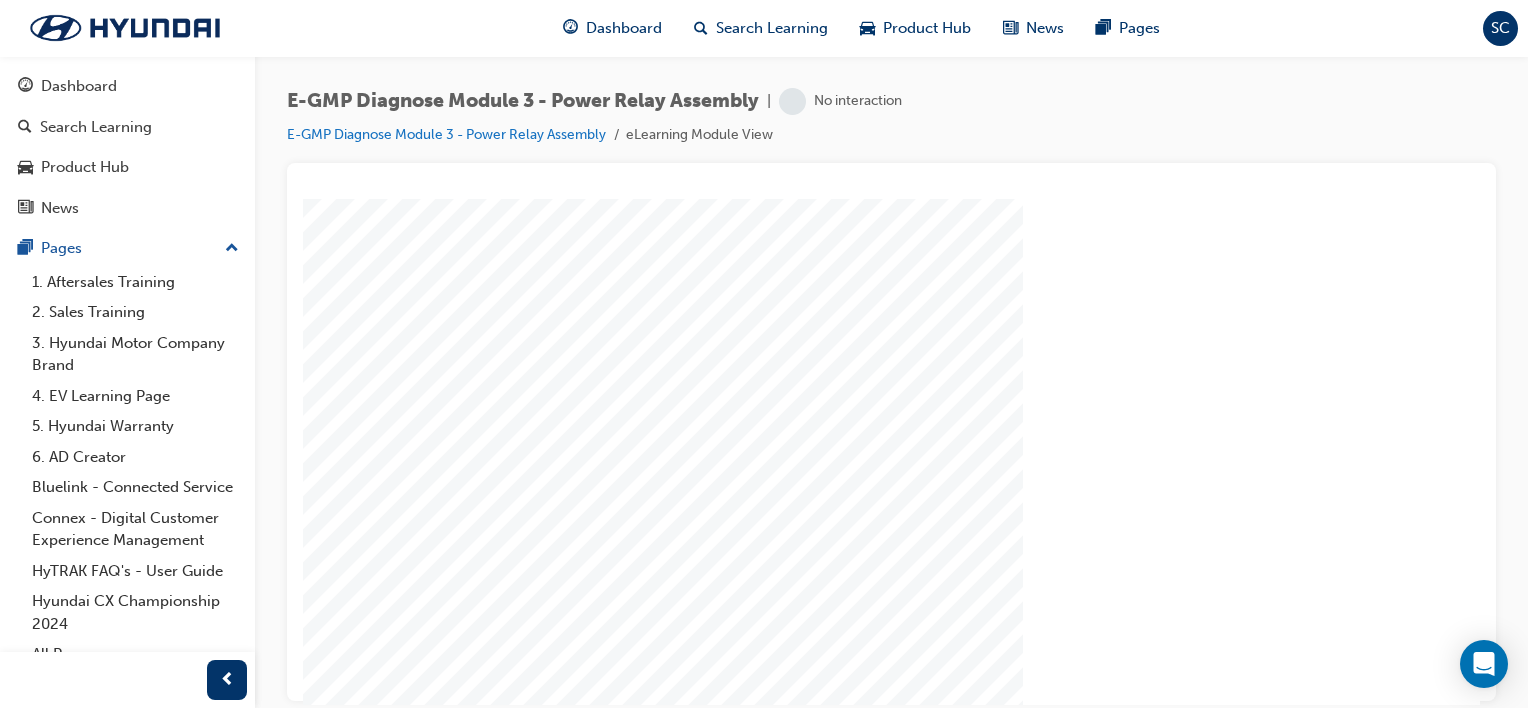 scroll, scrollTop: 0, scrollLeft: 0, axis: both 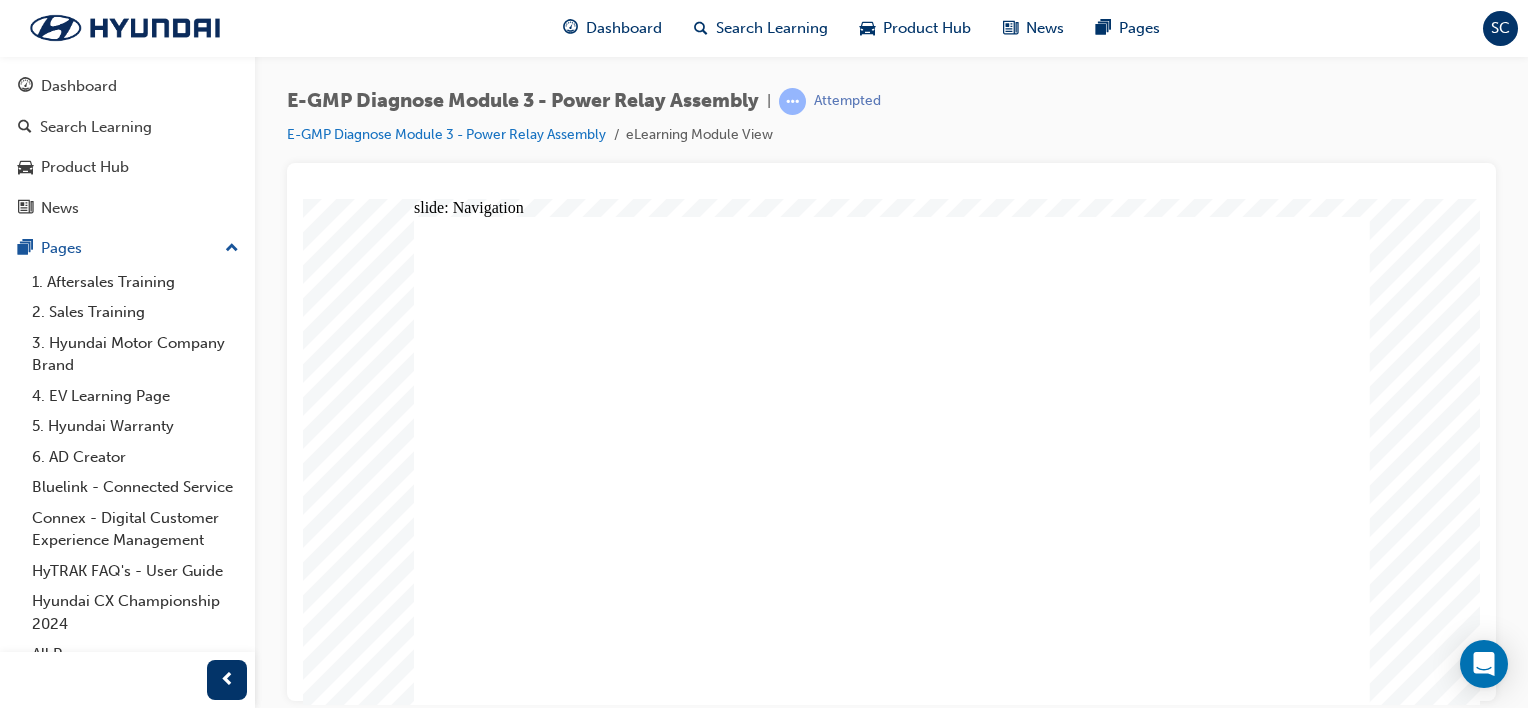 click 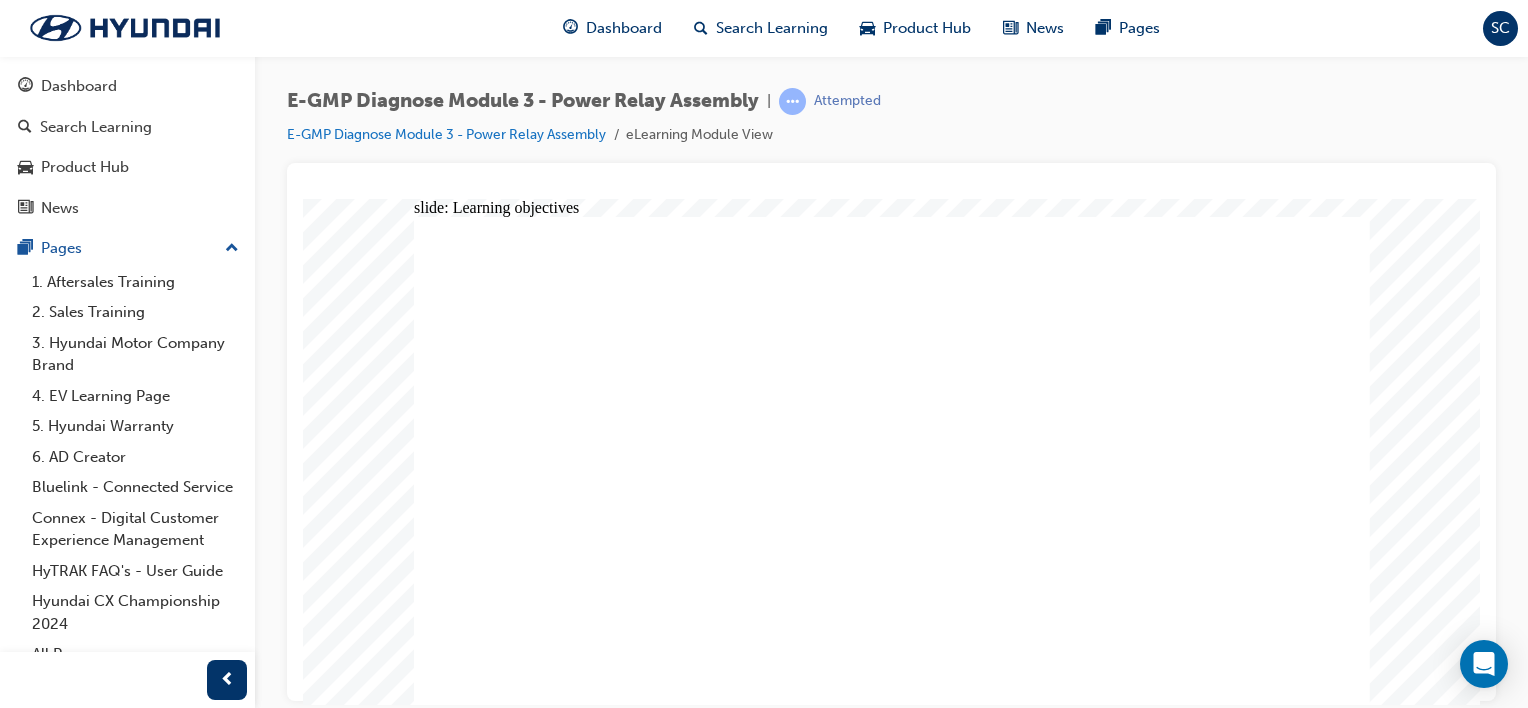 click 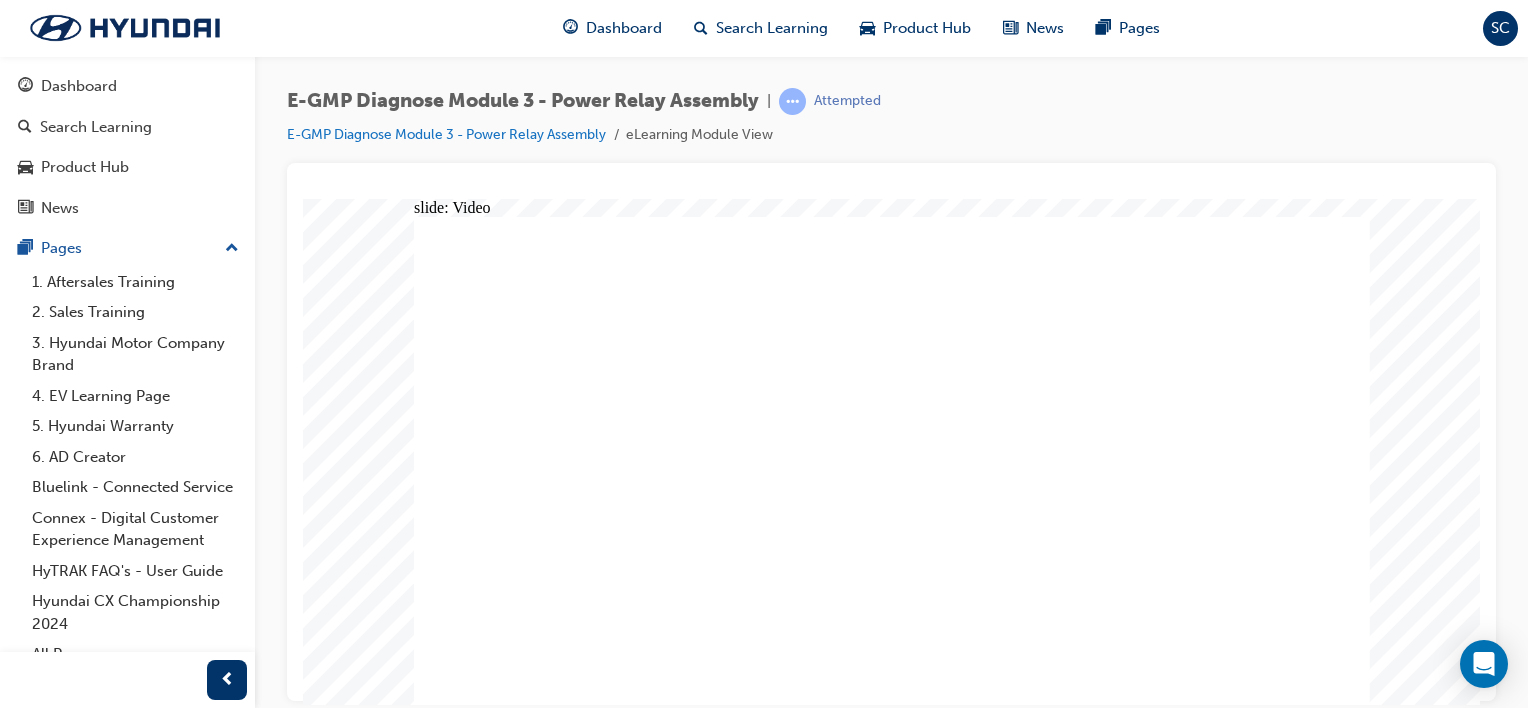 scroll, scrollTop: 0, scrollLeft: 0, axis: both 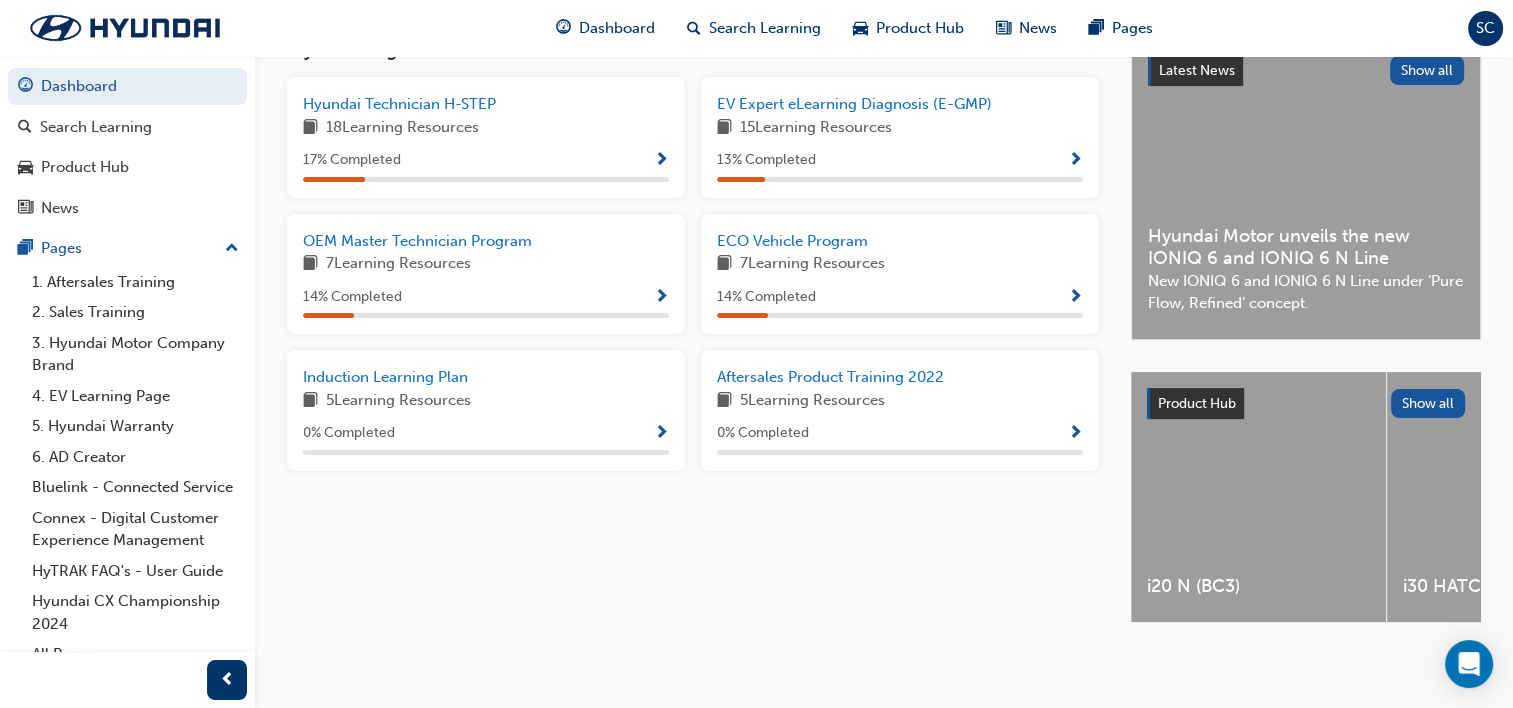 click at bounding box center (1075, 298) 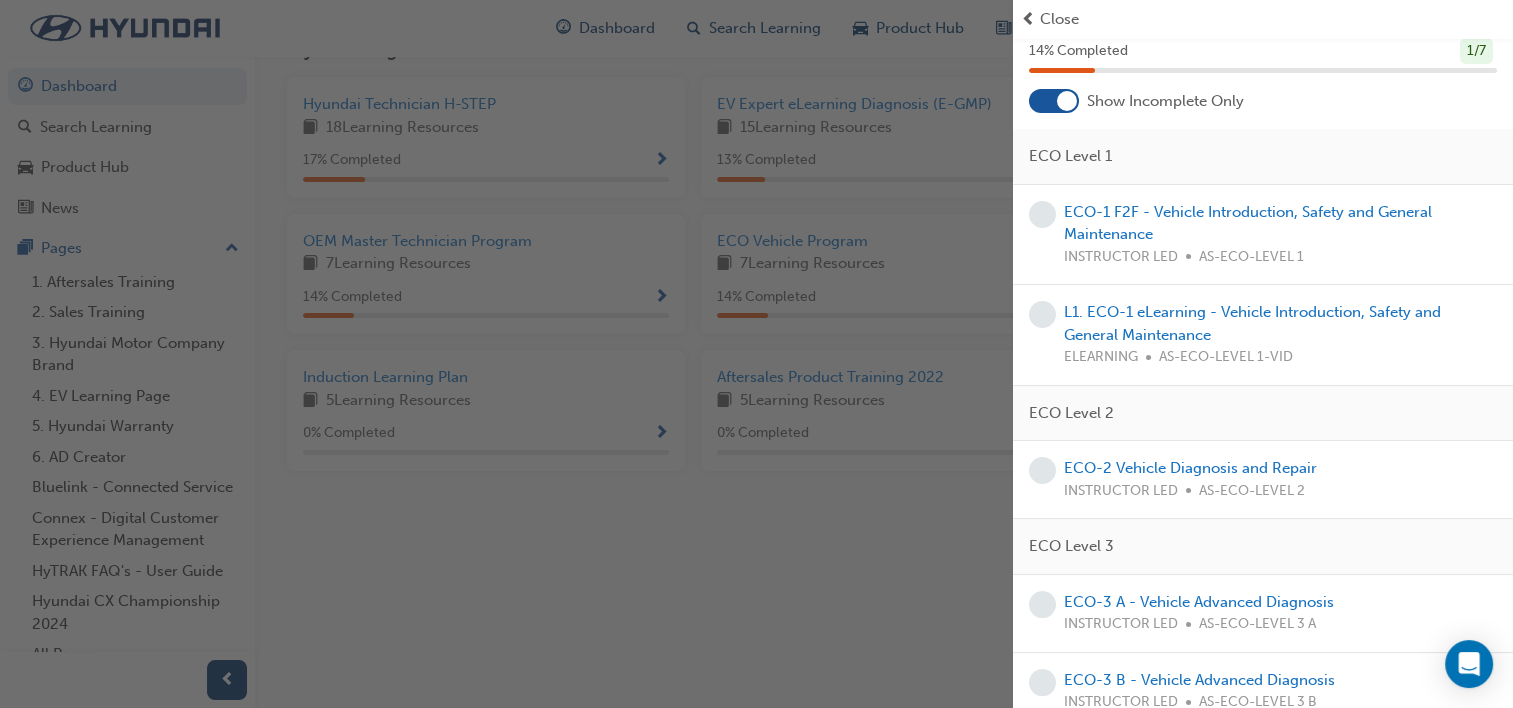 scroll, scrollTop: 0, scrollLeft: 0, axis: both 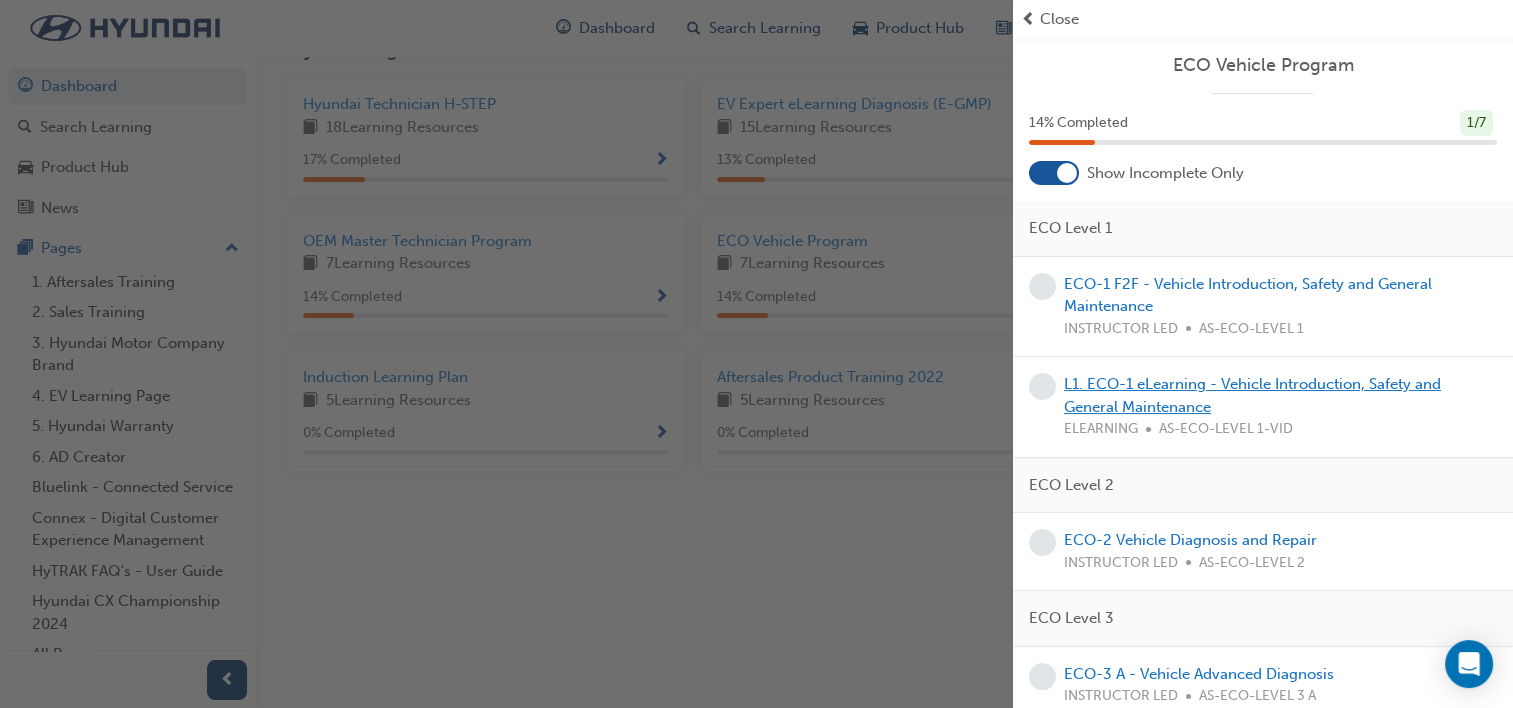 click on "L1. ECO-1 eLearning - Vehicle Introduction, Safety and General Maintenance" at bounding box center (1252, 395) 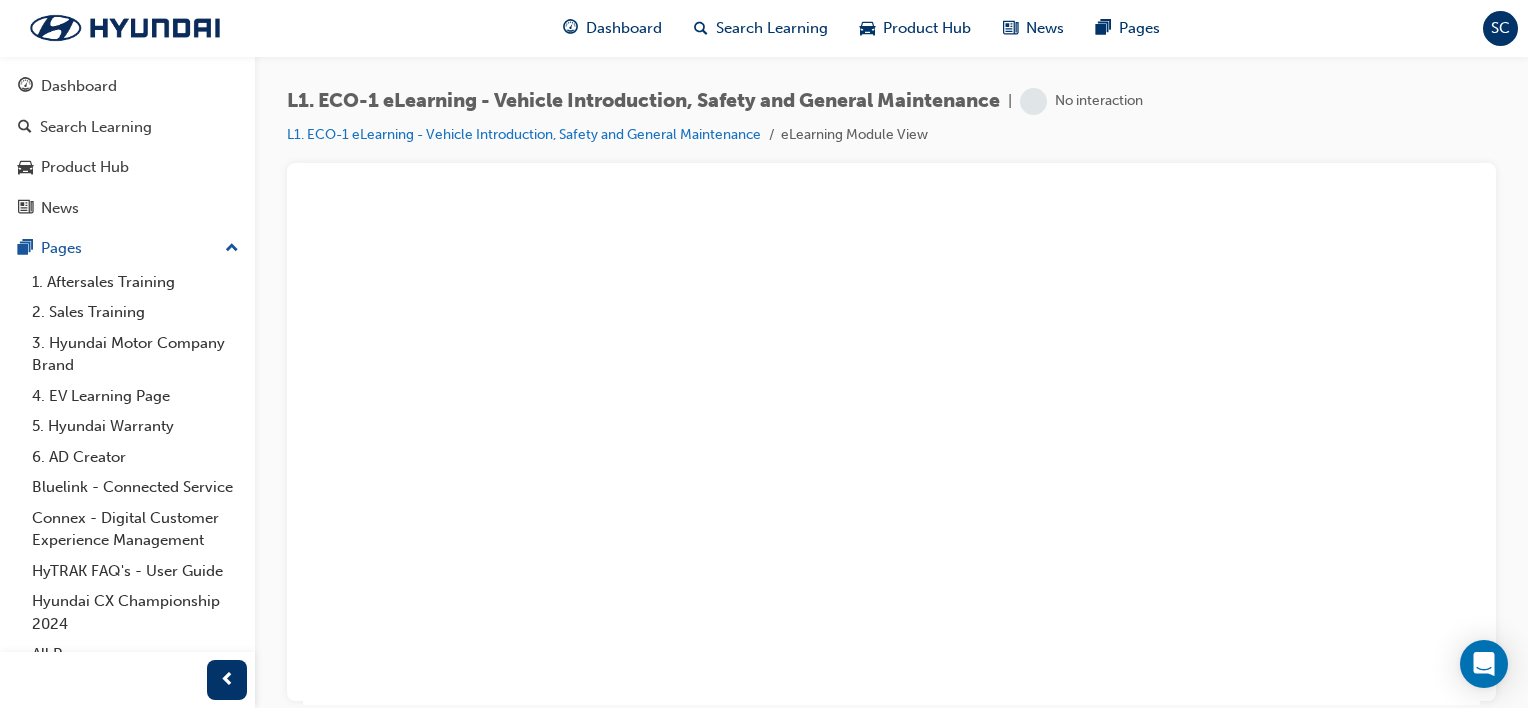 scroll, scrollTop: 0, scrollLeft: 0, axis: both 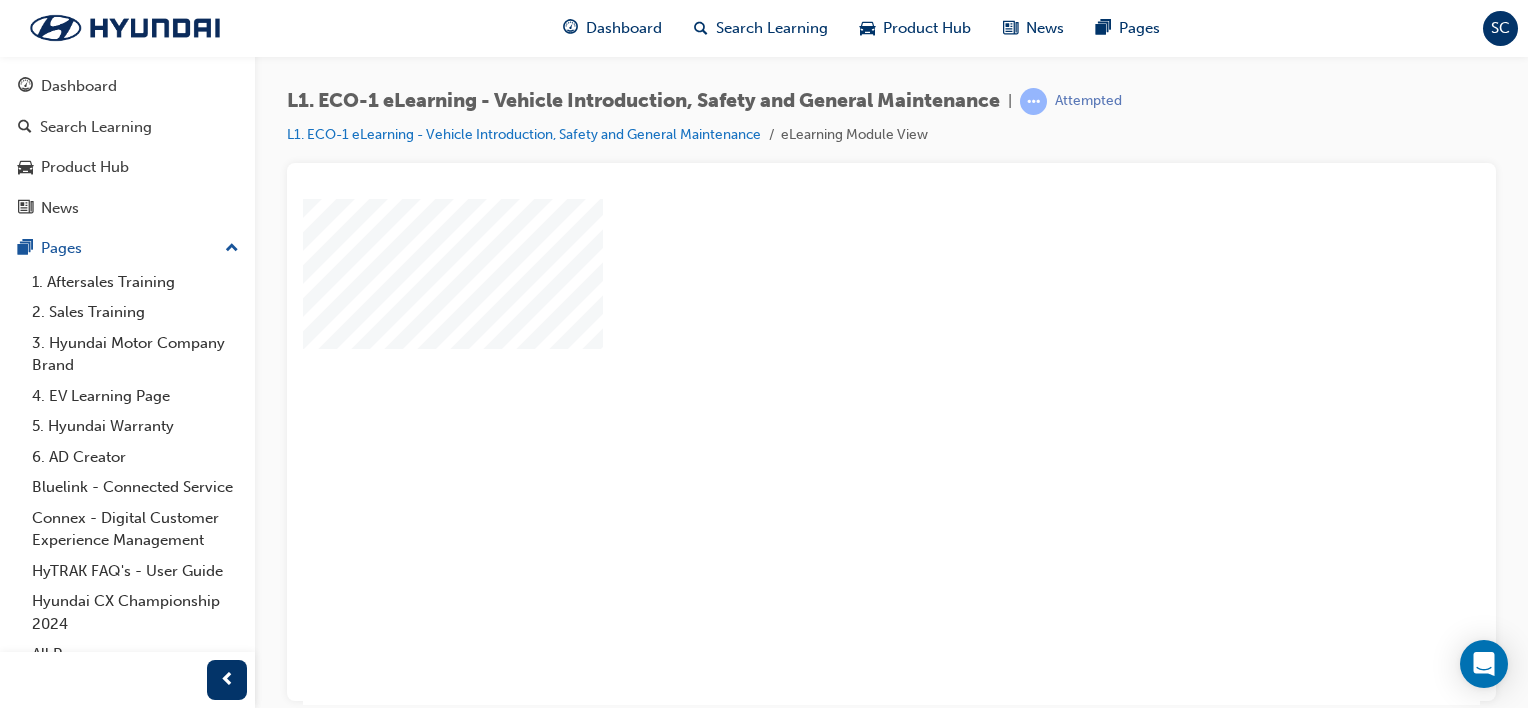 click at bounding box center (834, 393) 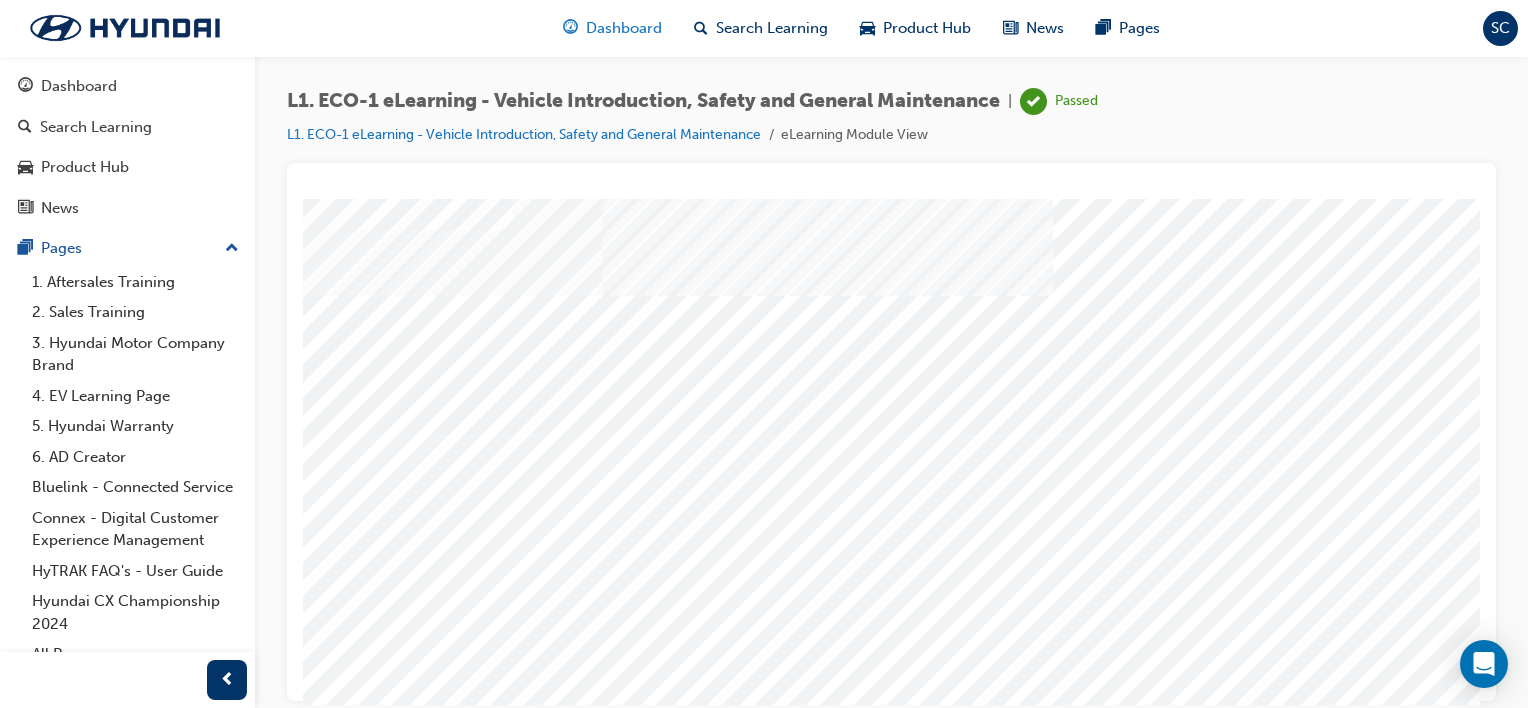 click on "Dashboard" at bounding box center [624, 28] 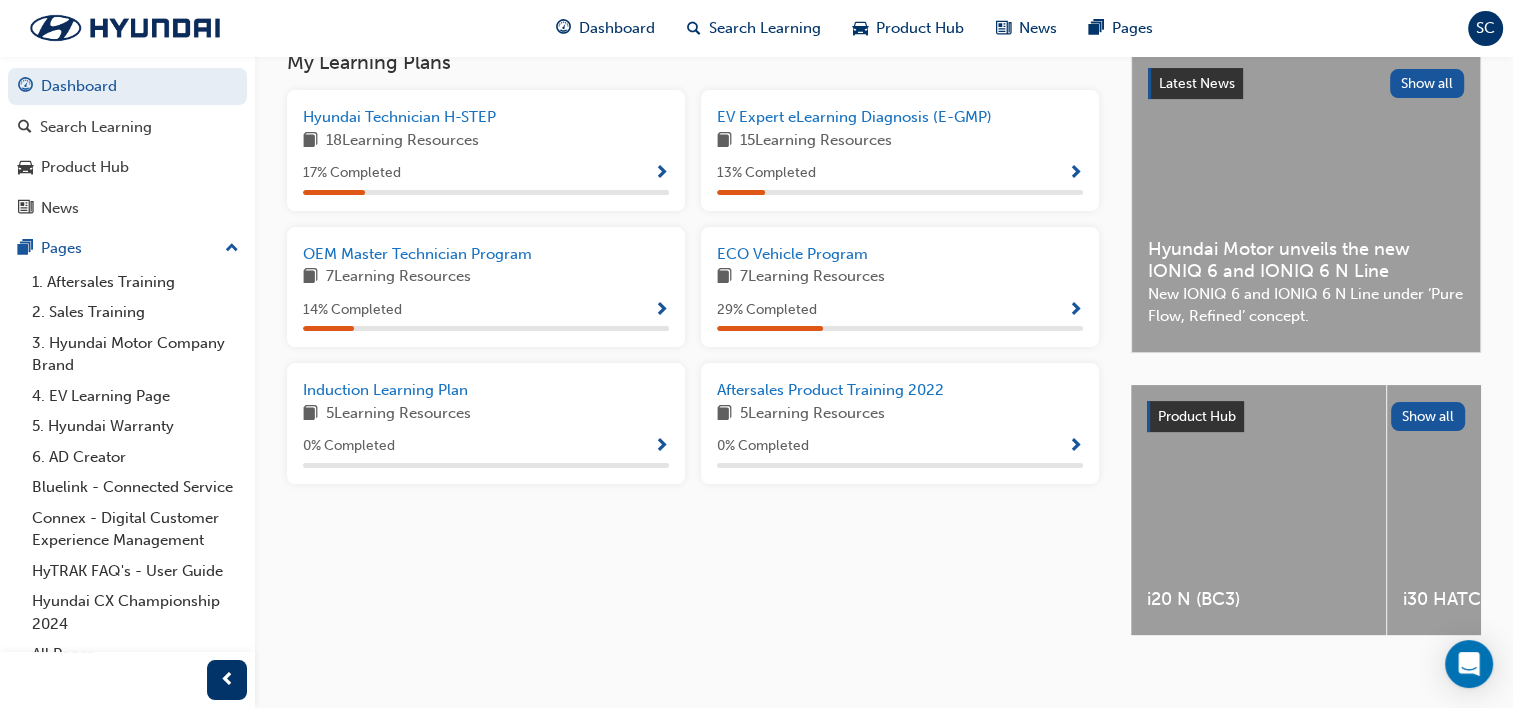 scroll, scrollTop: 463, scrollLeft: 0, axis: vertical 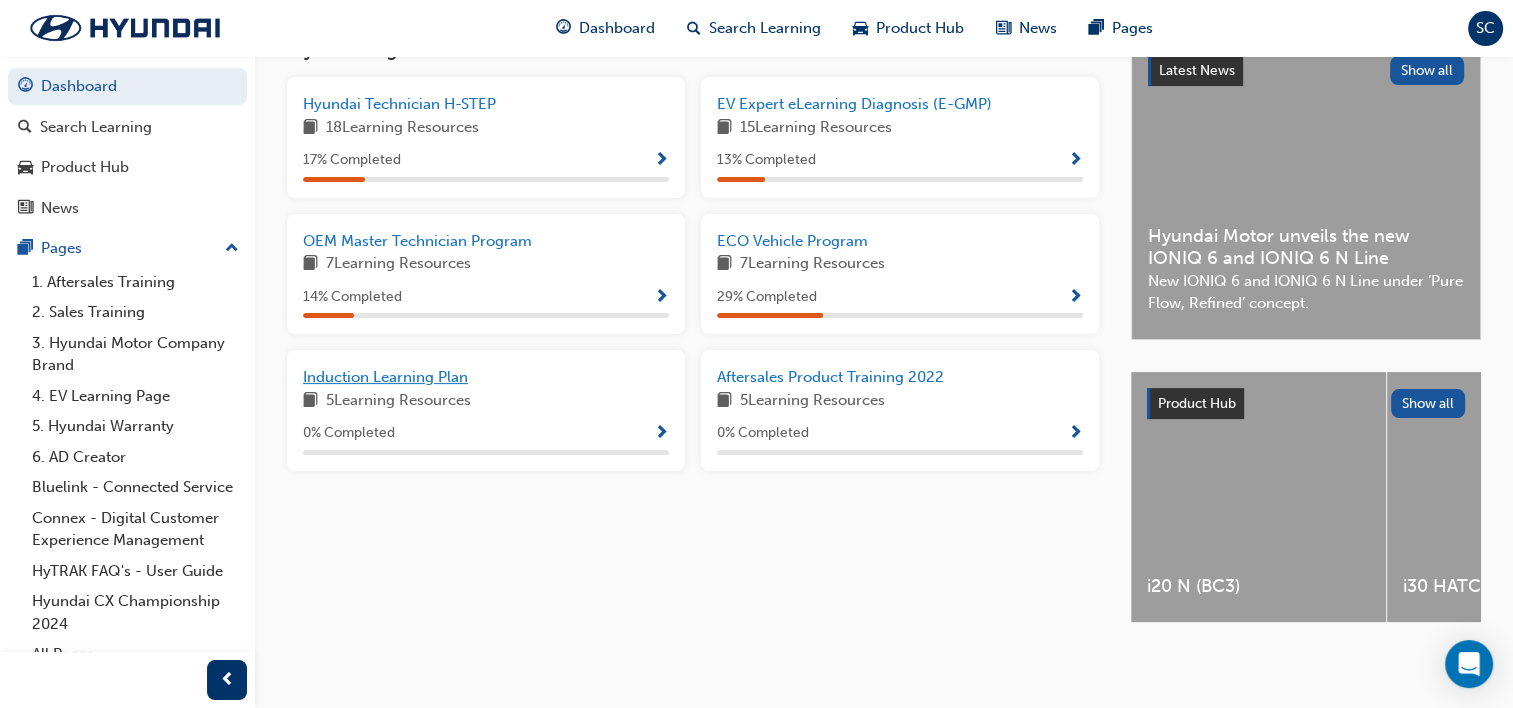 click on "Induction Learning Plan" at bounding box center (385, 377) 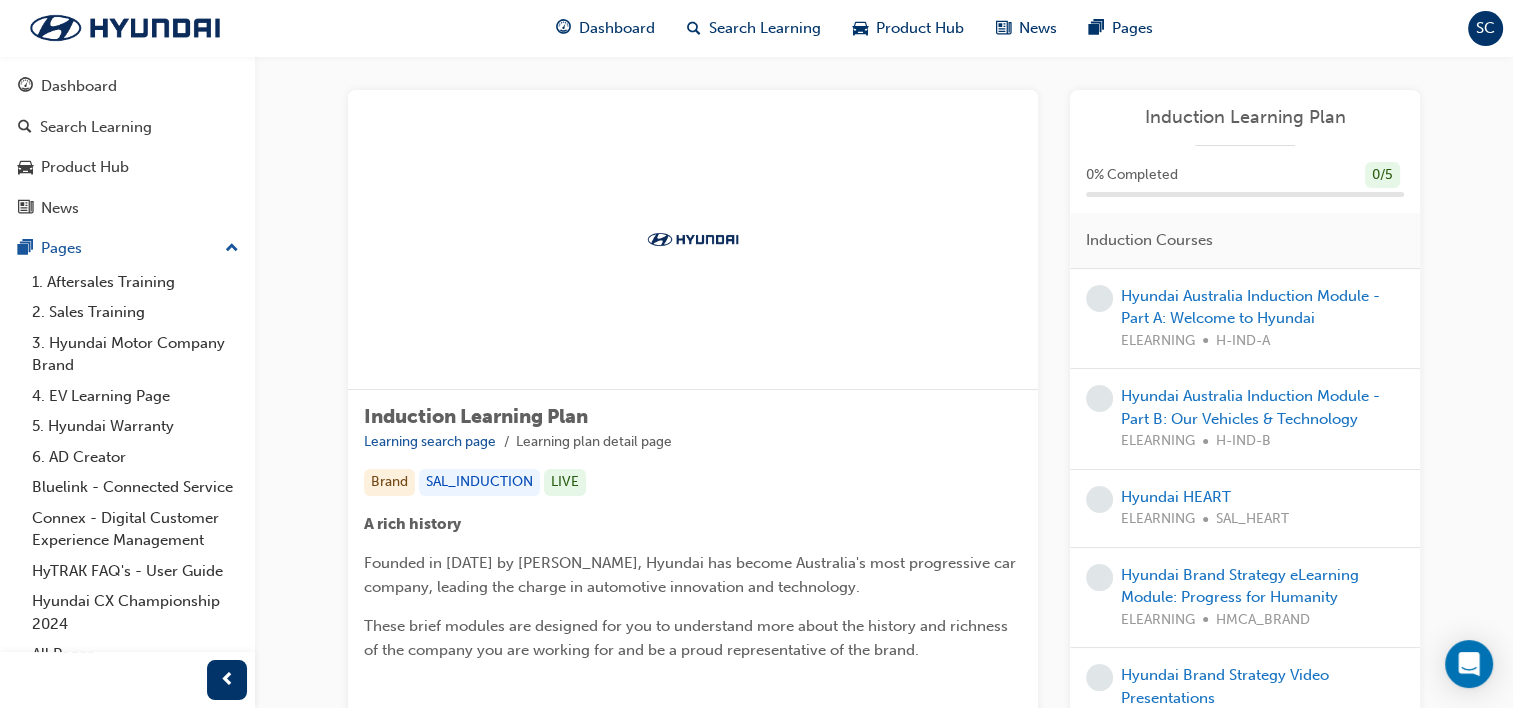 scroll, scrollTop: 0, scrollLeft: 0, axis: both 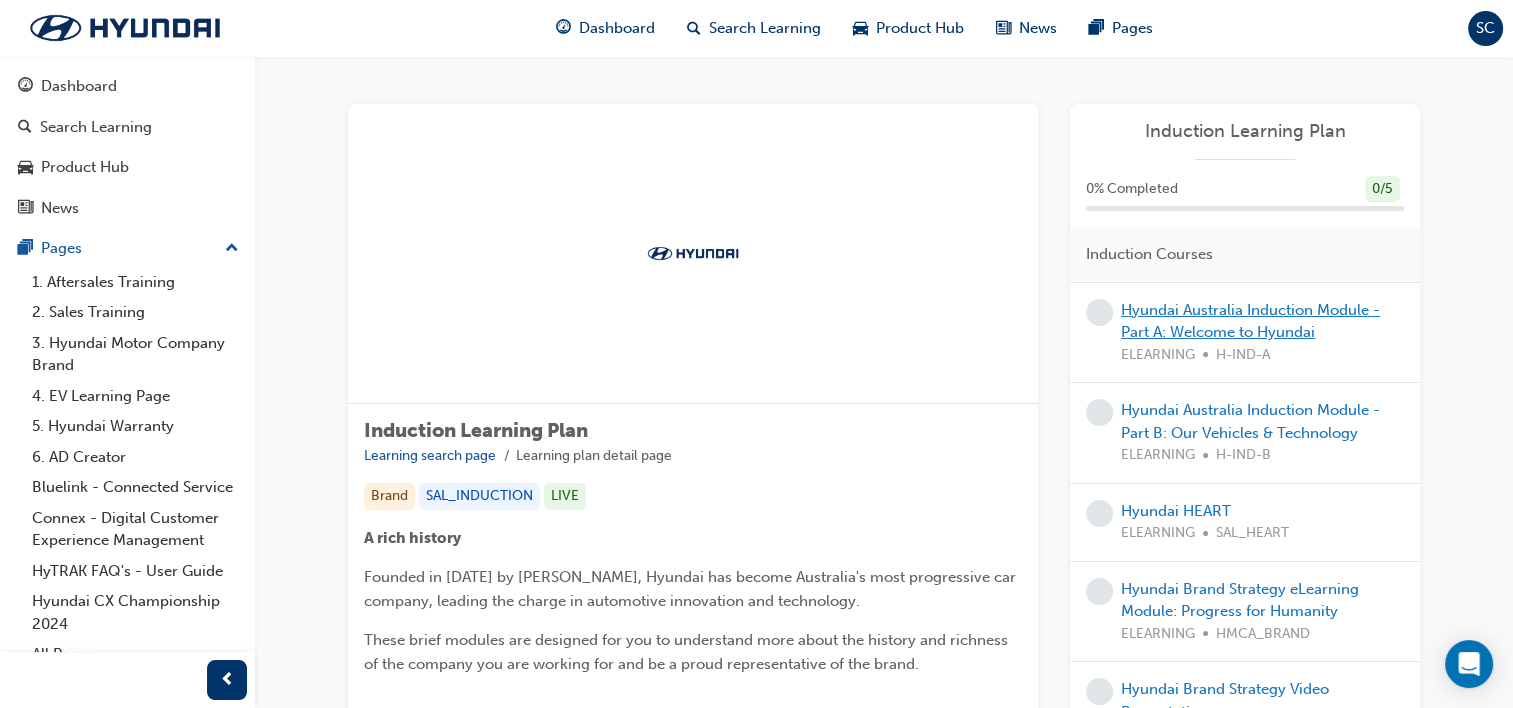 click on "Hyundai Australia Induction Module - Part A: Welcome to Hyundai" at bounding box center (1250, 321) 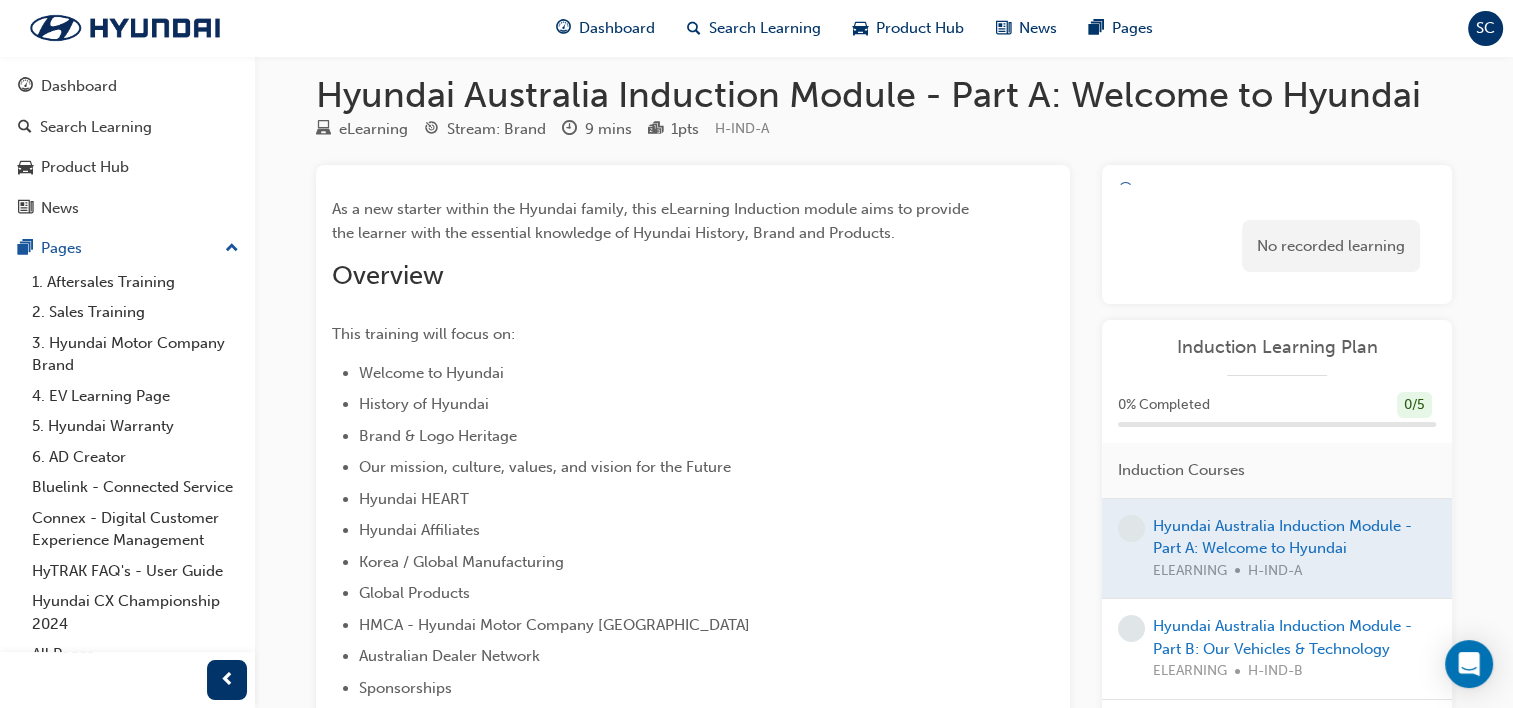 scroll, scrollTop: 0, scrollLeft: 0, axis: both 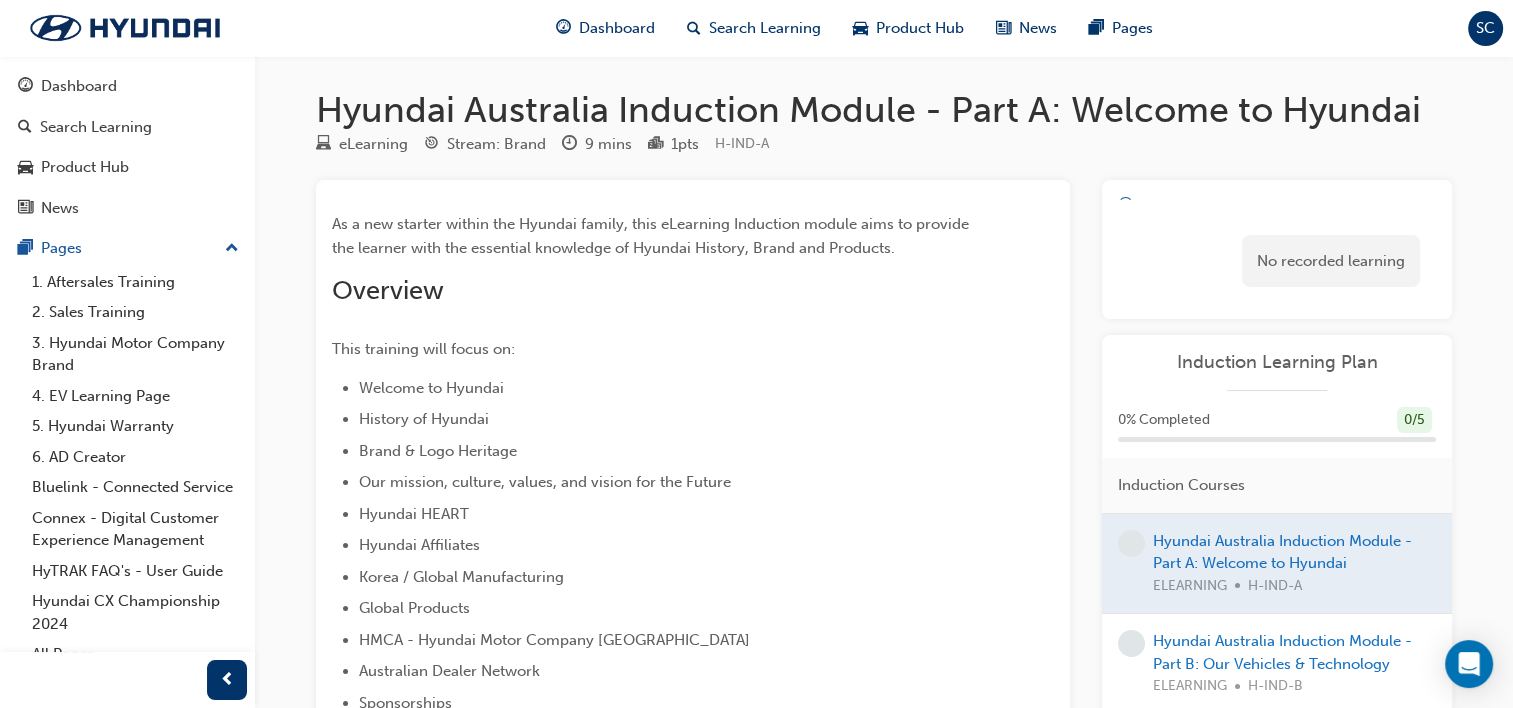 click at bounding box center (1277, 564) 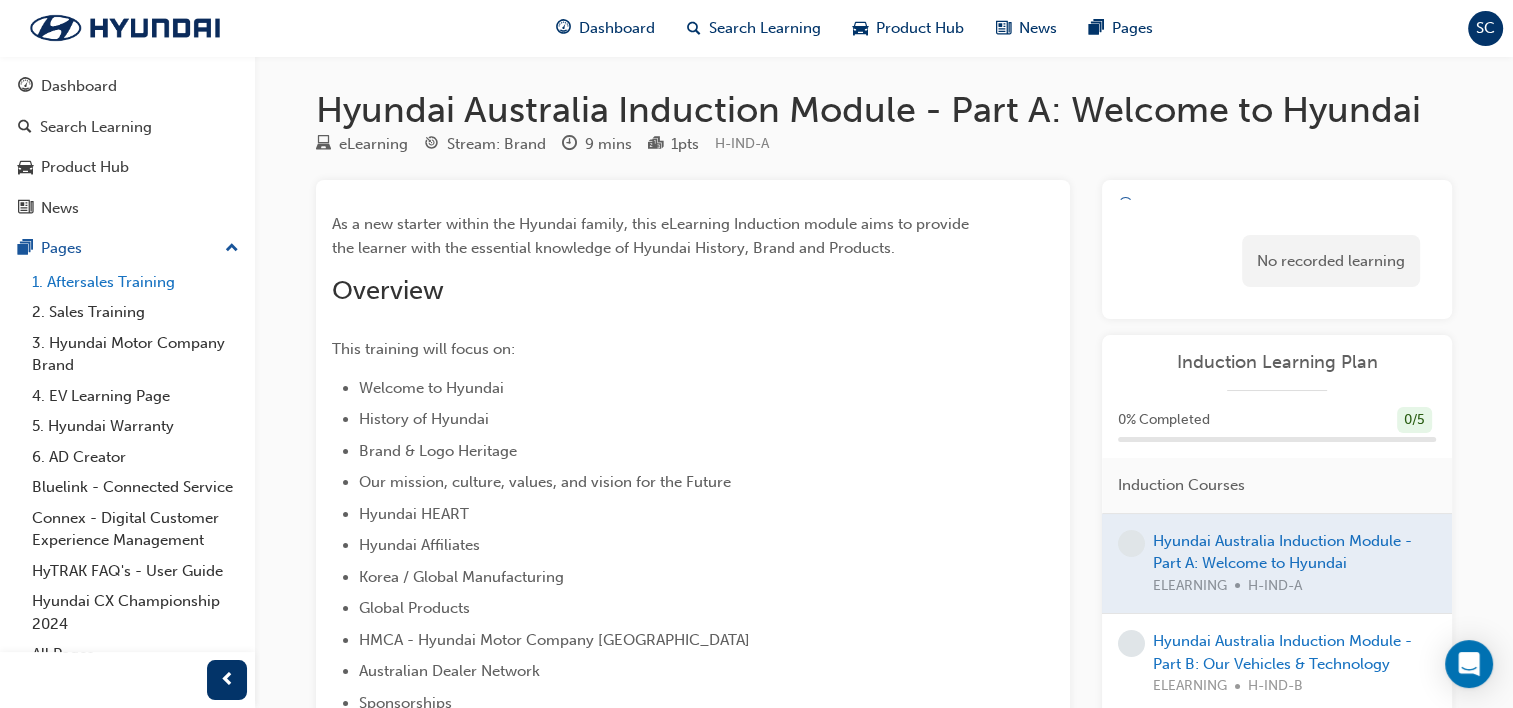click on "1. Aftersales Training" at bounding box center (135, 282) 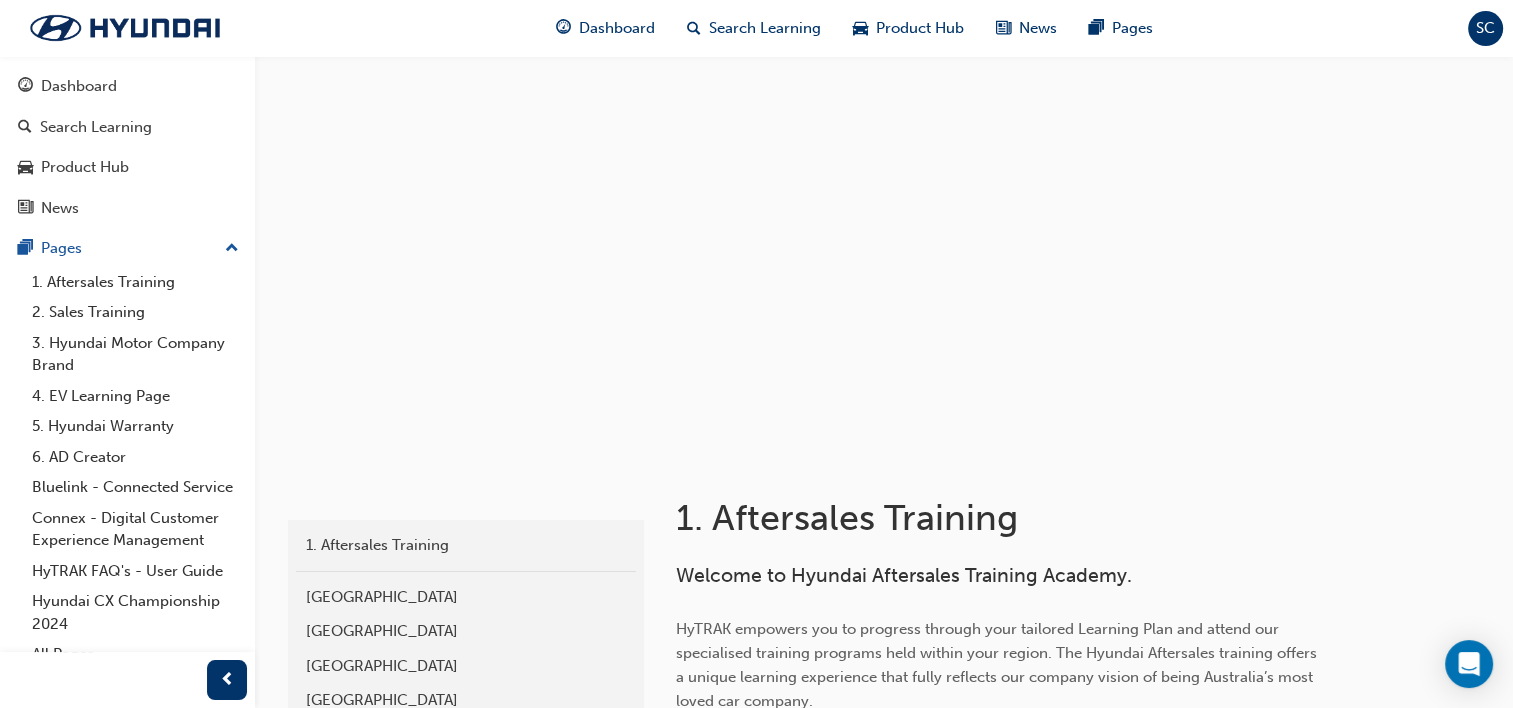 scroll, scrollTop: 40, scrollLeft: 0, axis: vertical 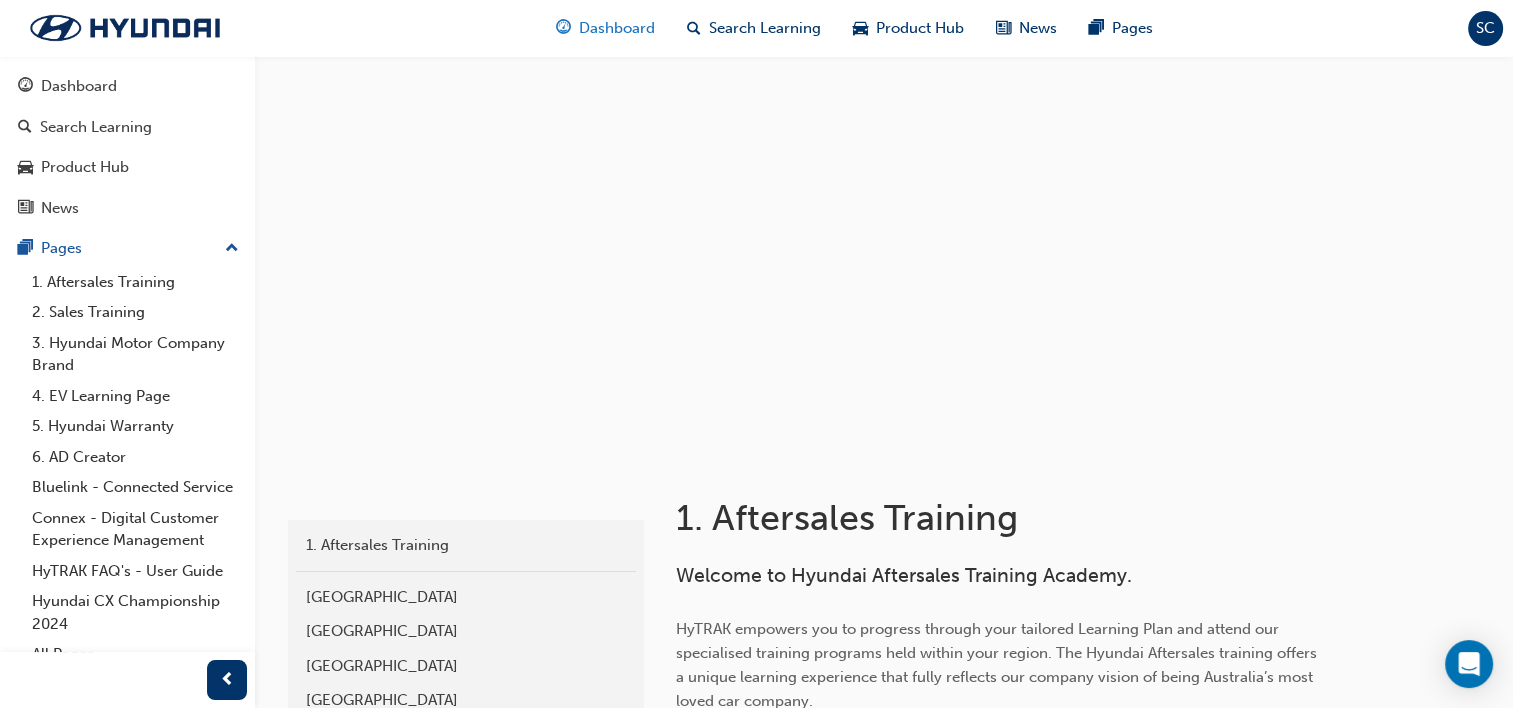 click on "Dashboard" at bounding box center [617, 28] 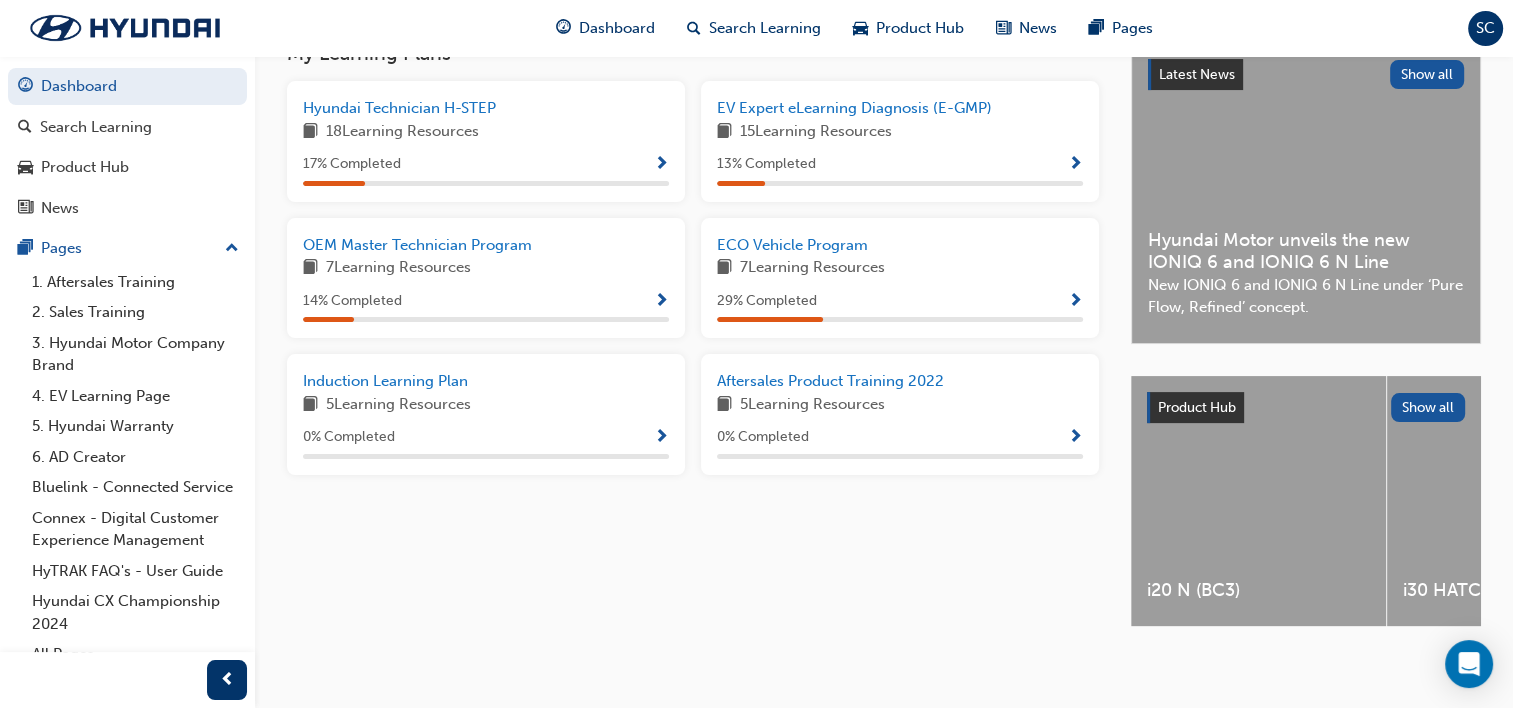 scroll, scrollTop: 463, scrollLeft: 0, axis: vertical 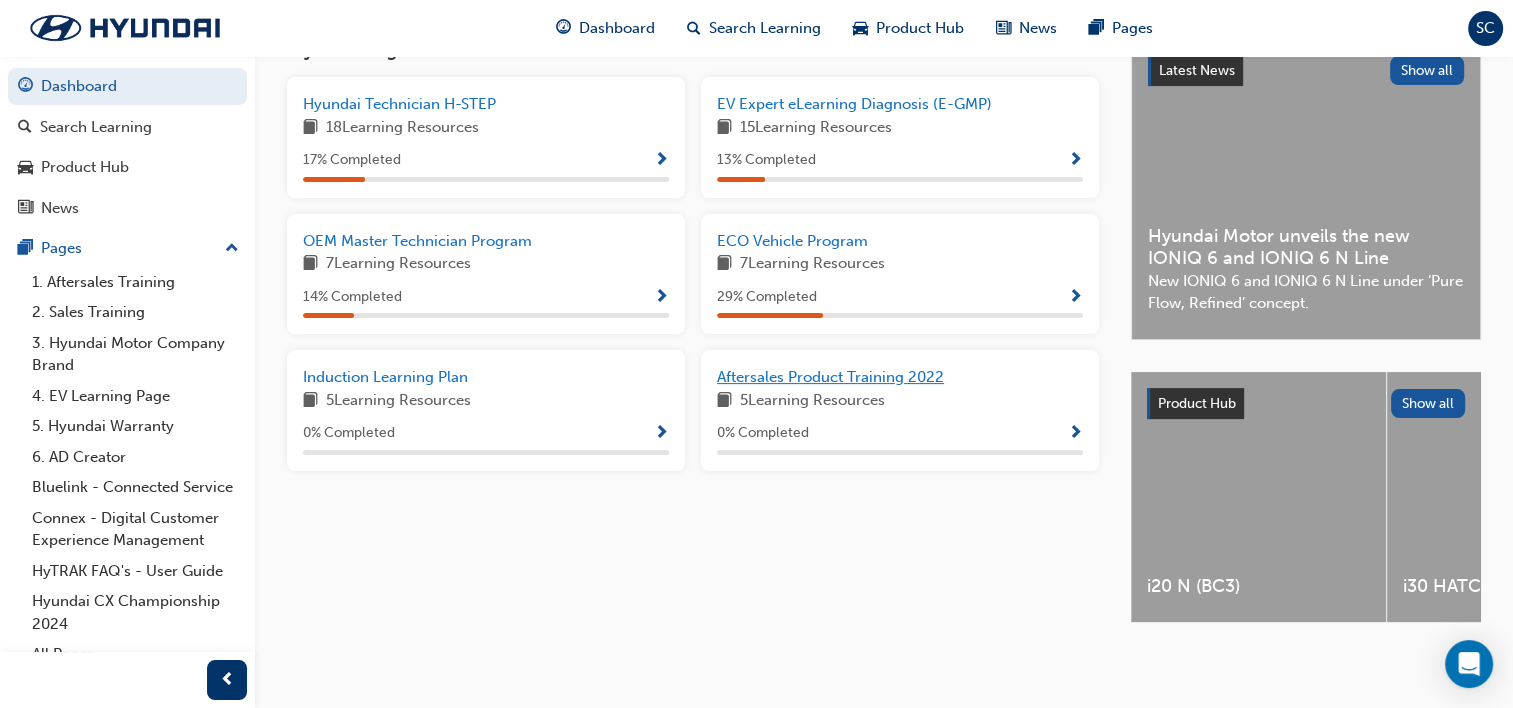 click on "Aftersales Product Training 2022" at bounding box center (830, 377) 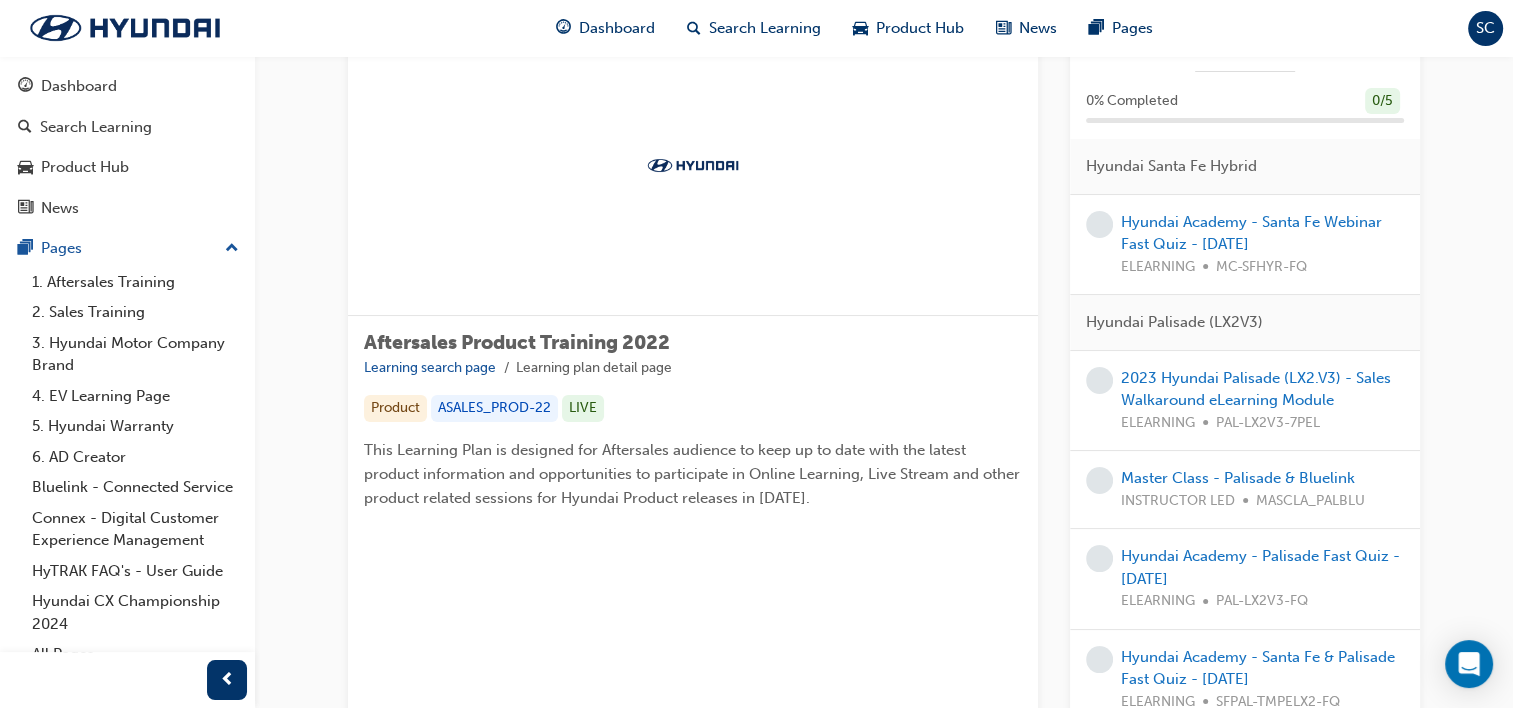 scroll, scrollTop: 0, scrollLeft: 0, axis: both 